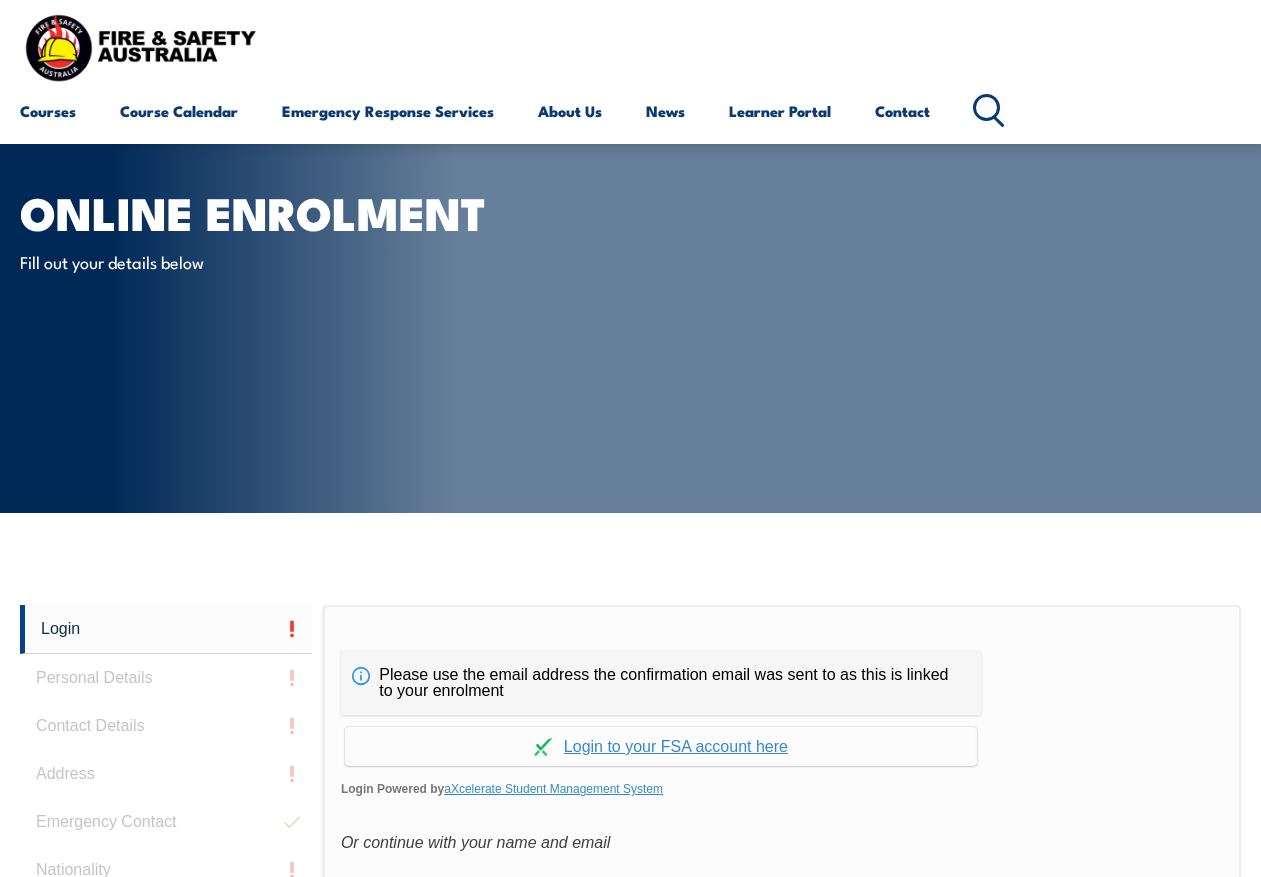 scroll, scrollTop: 0, scrollLeft: 0, axis: both 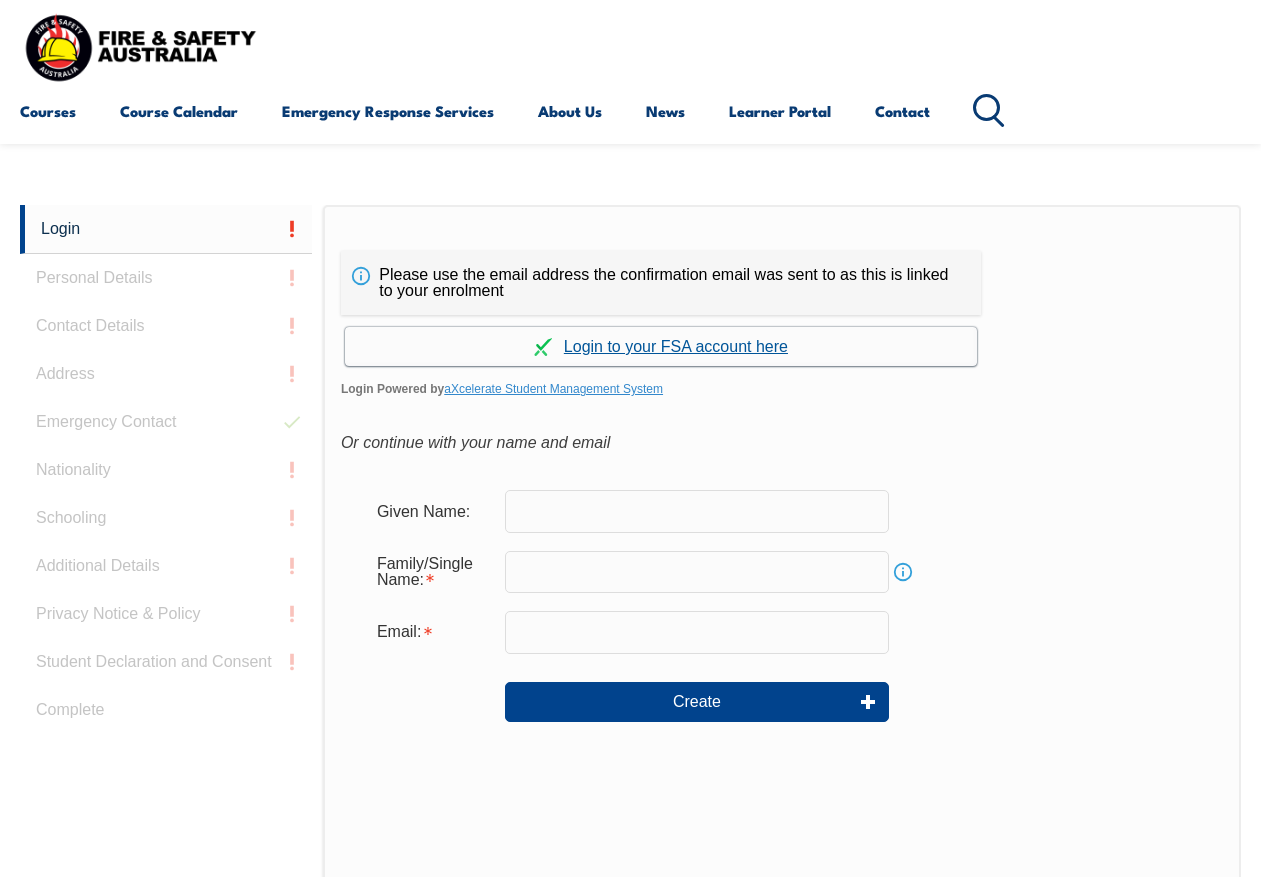 click on "Continue with aXcelerate" at bounding box center (661, 346) 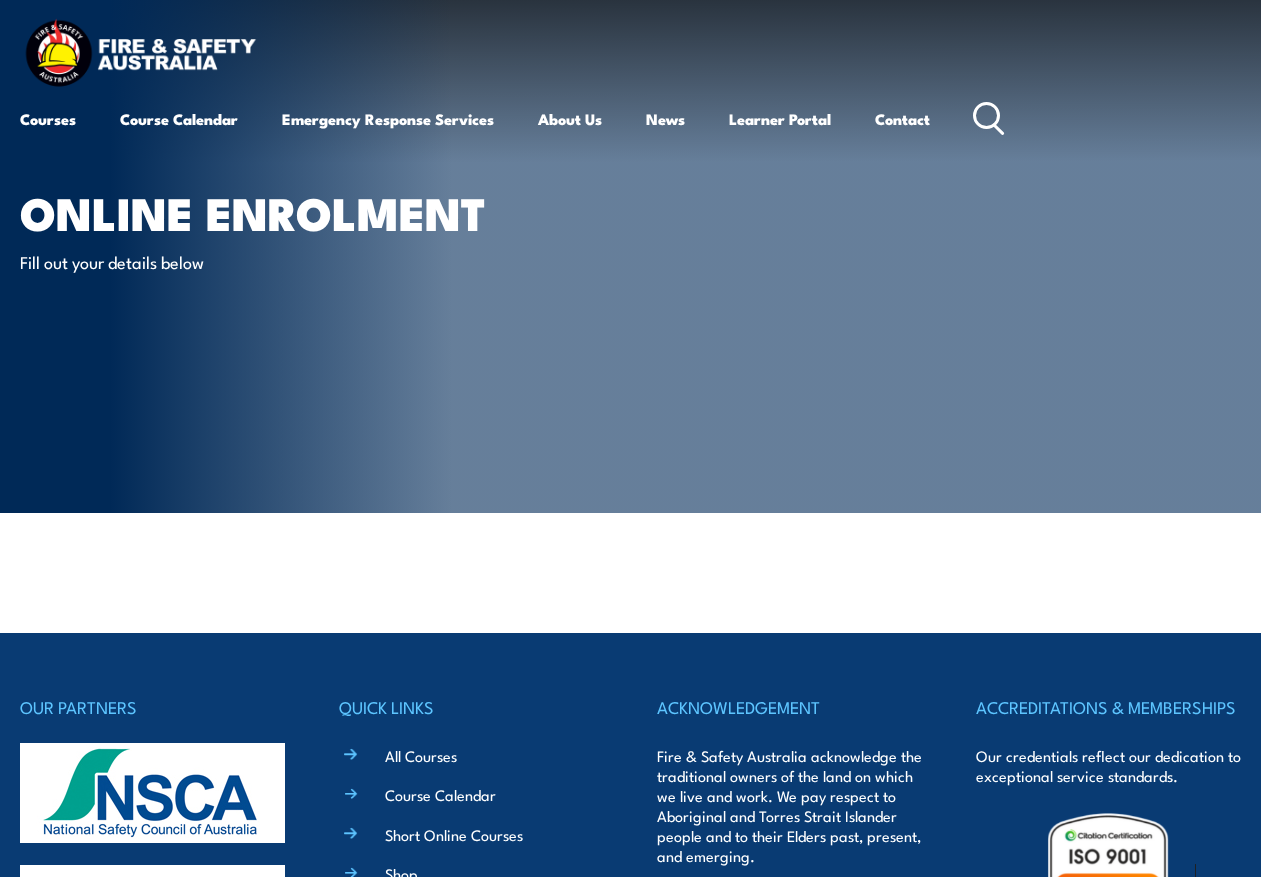 scroll, scrollTop: 0, scrollLeft: 0, axis: both 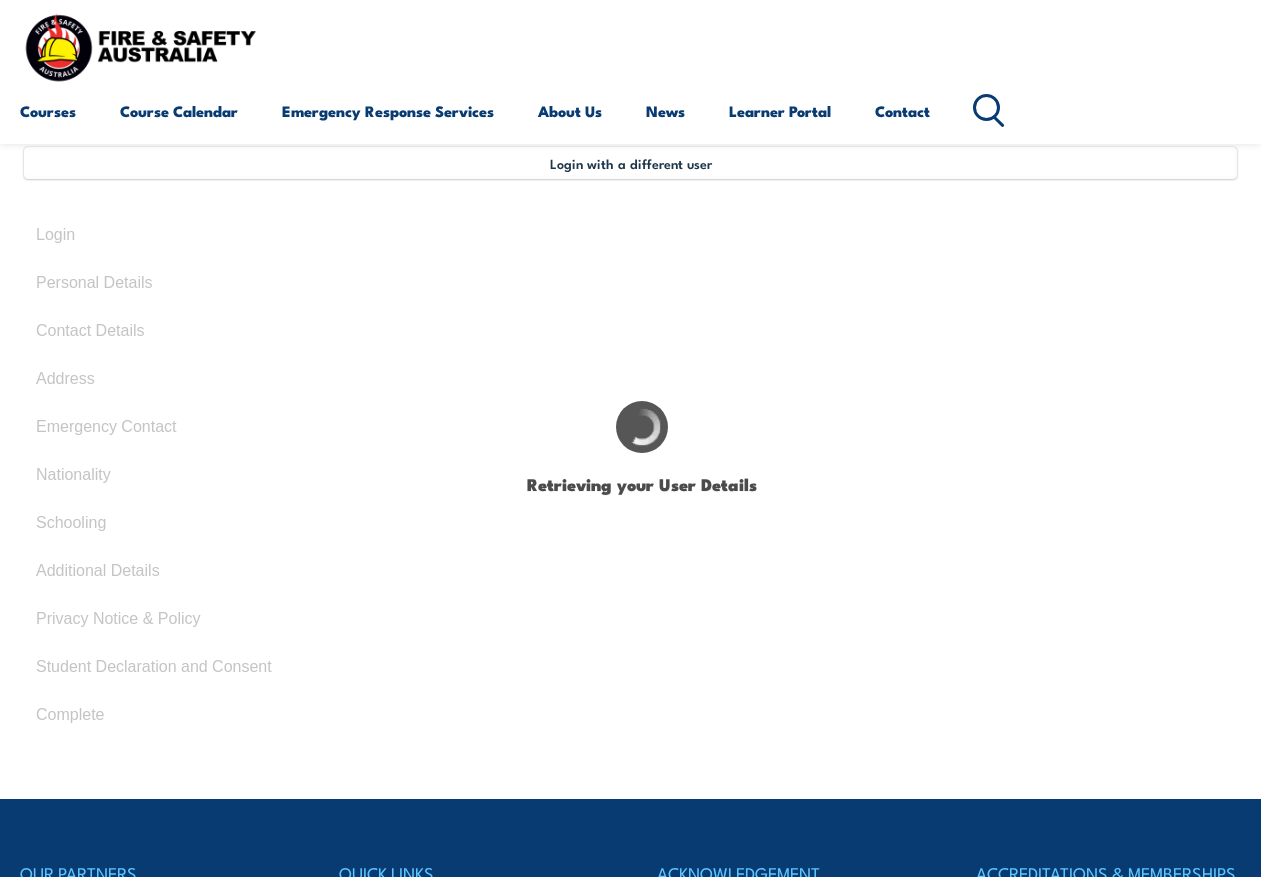 select on "Mr" 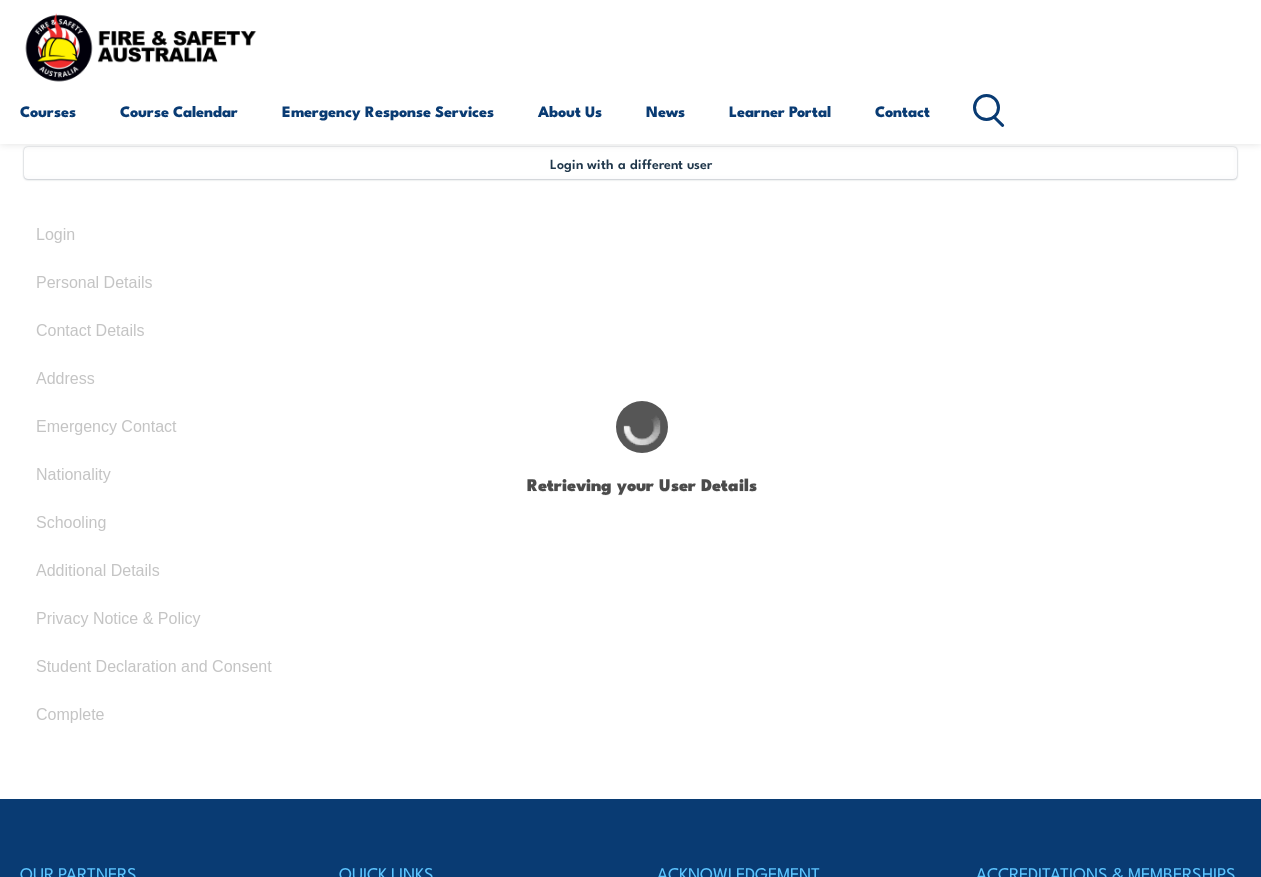 type on "Trung" 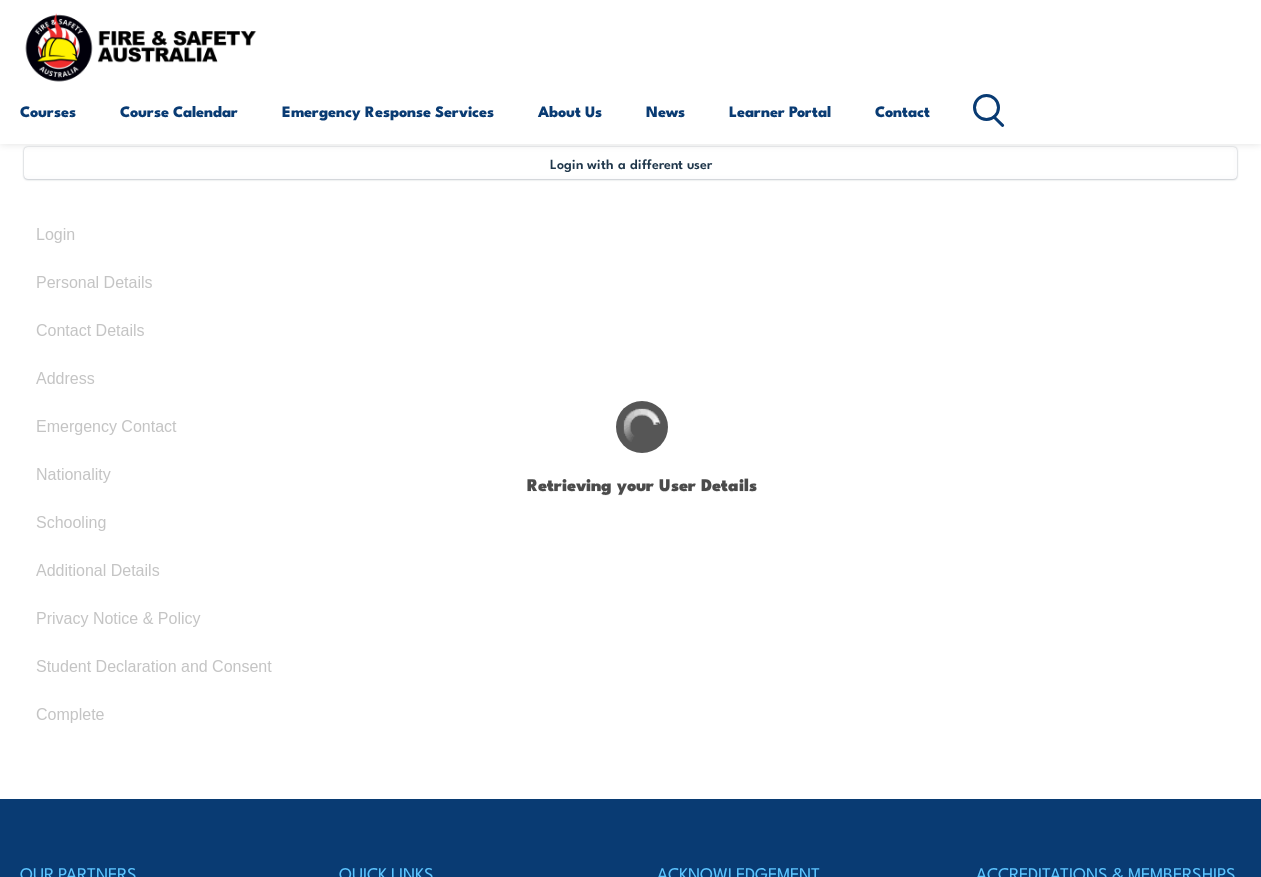 type on "Tony" 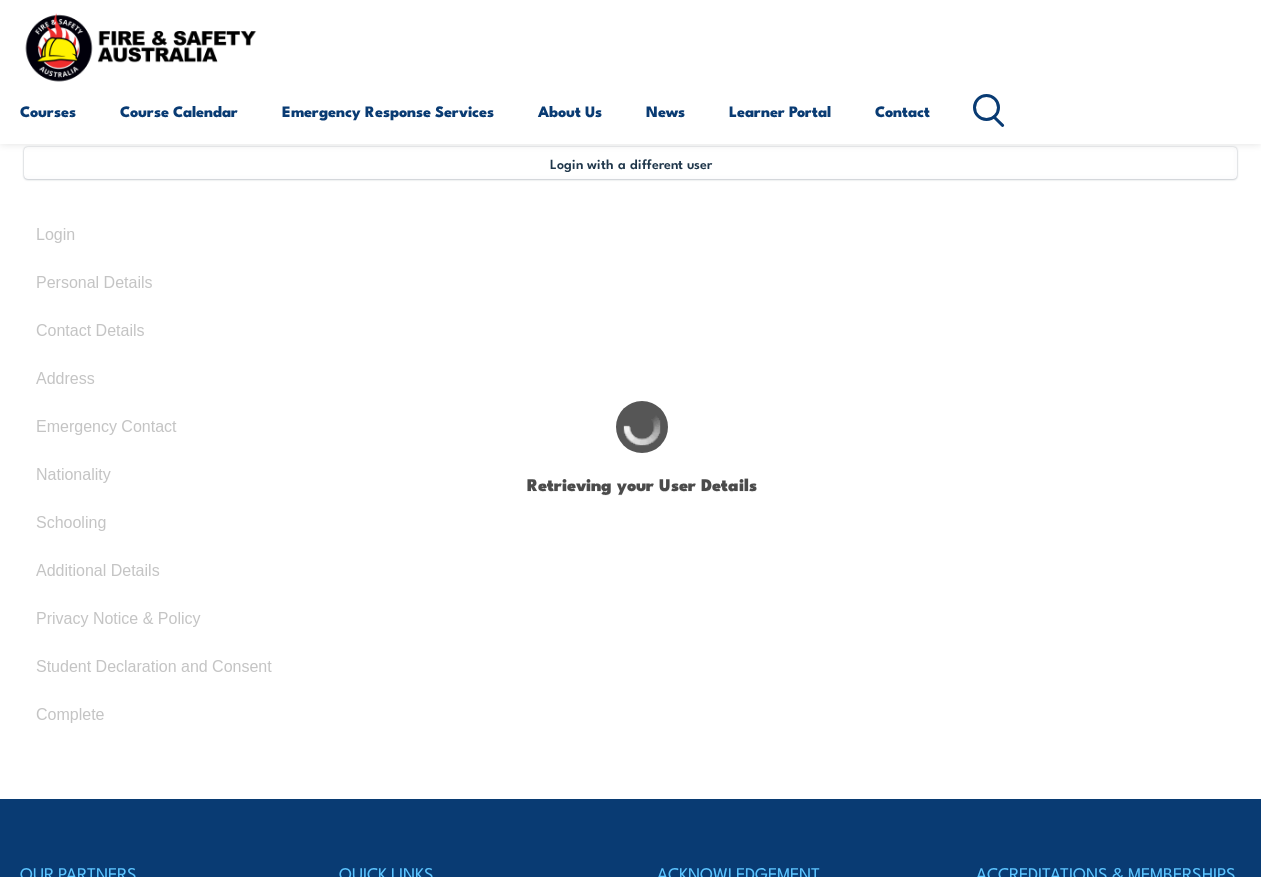 type on "Quoc" 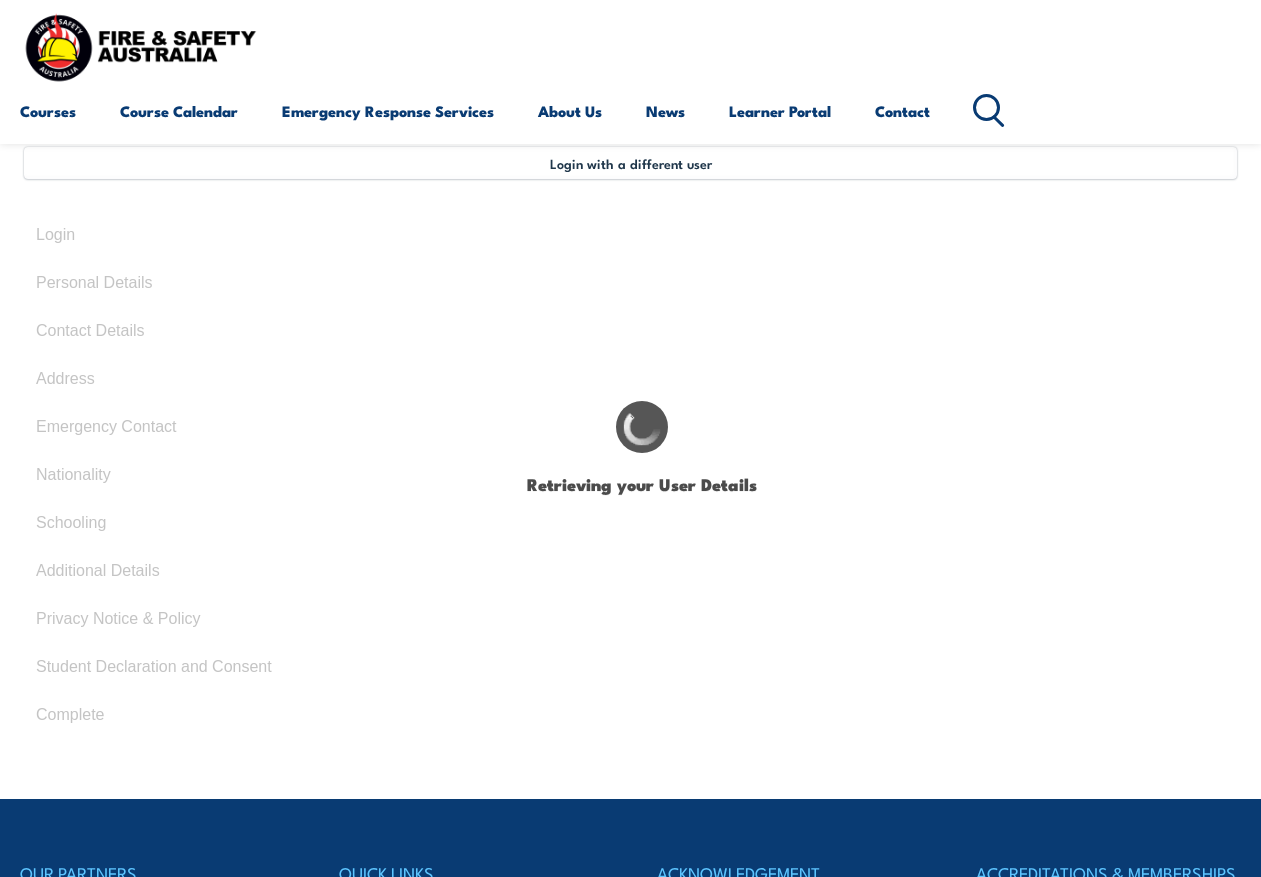 type on "Tu" 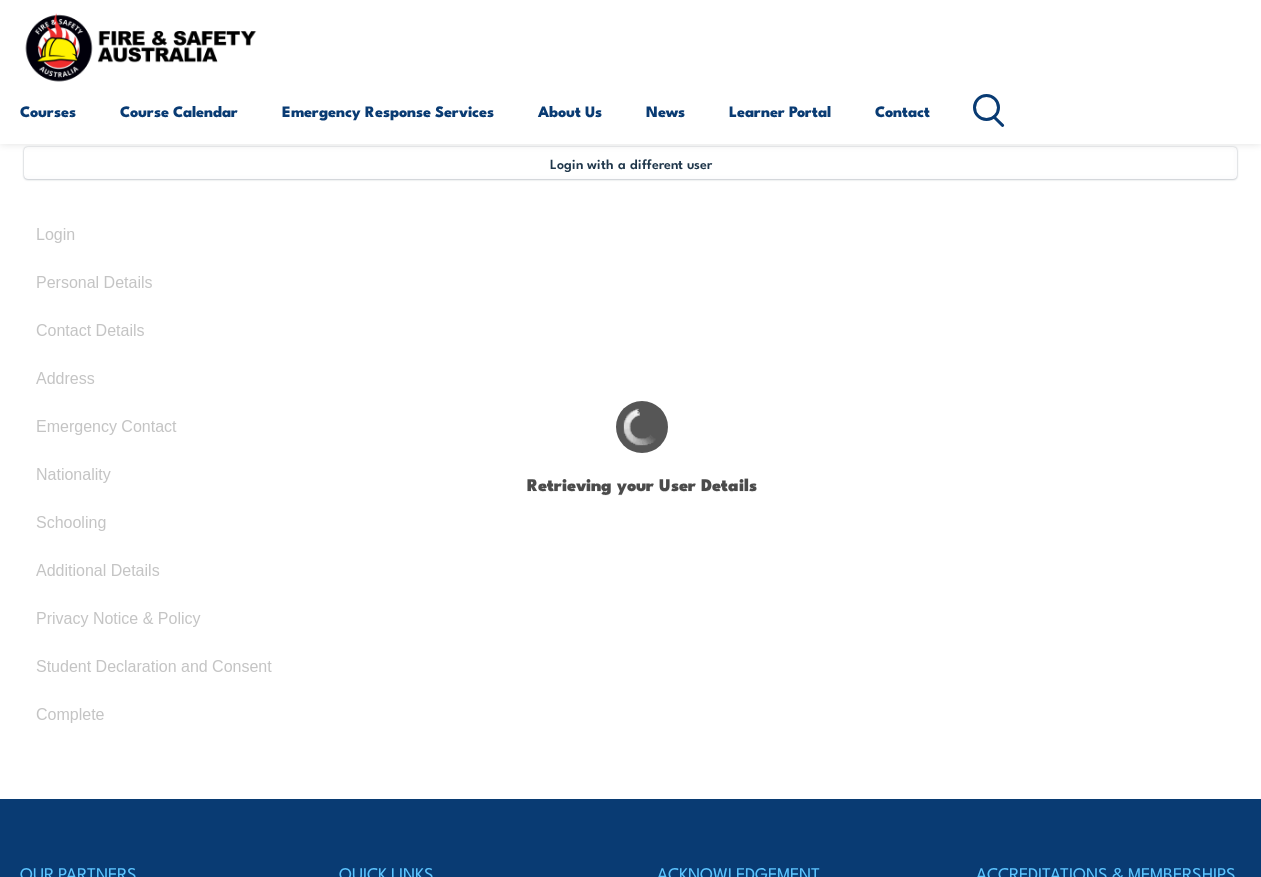 type on "August 7, 1967" 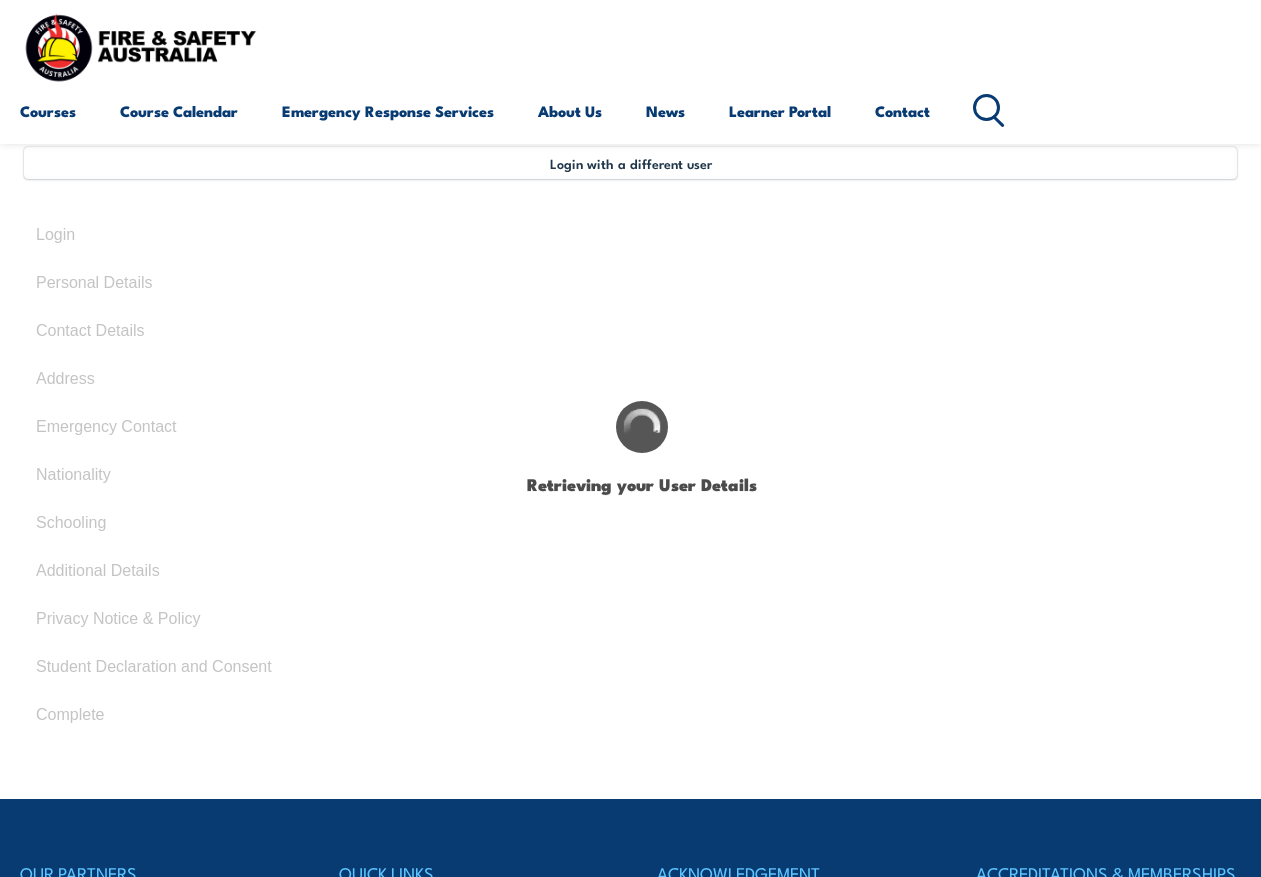 select on "M" 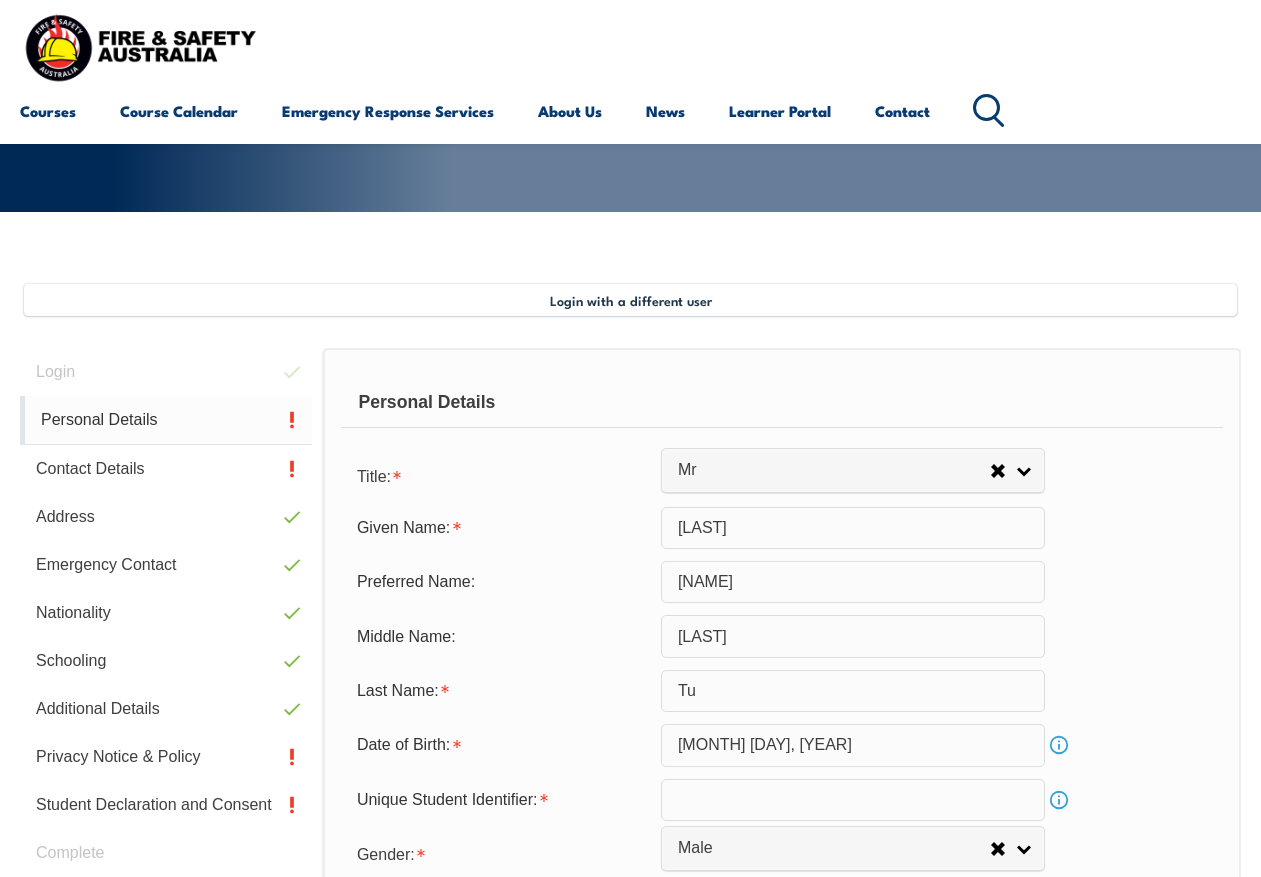 scroll, scrollTop: 300, scrollLeft: 0, axis: vertical 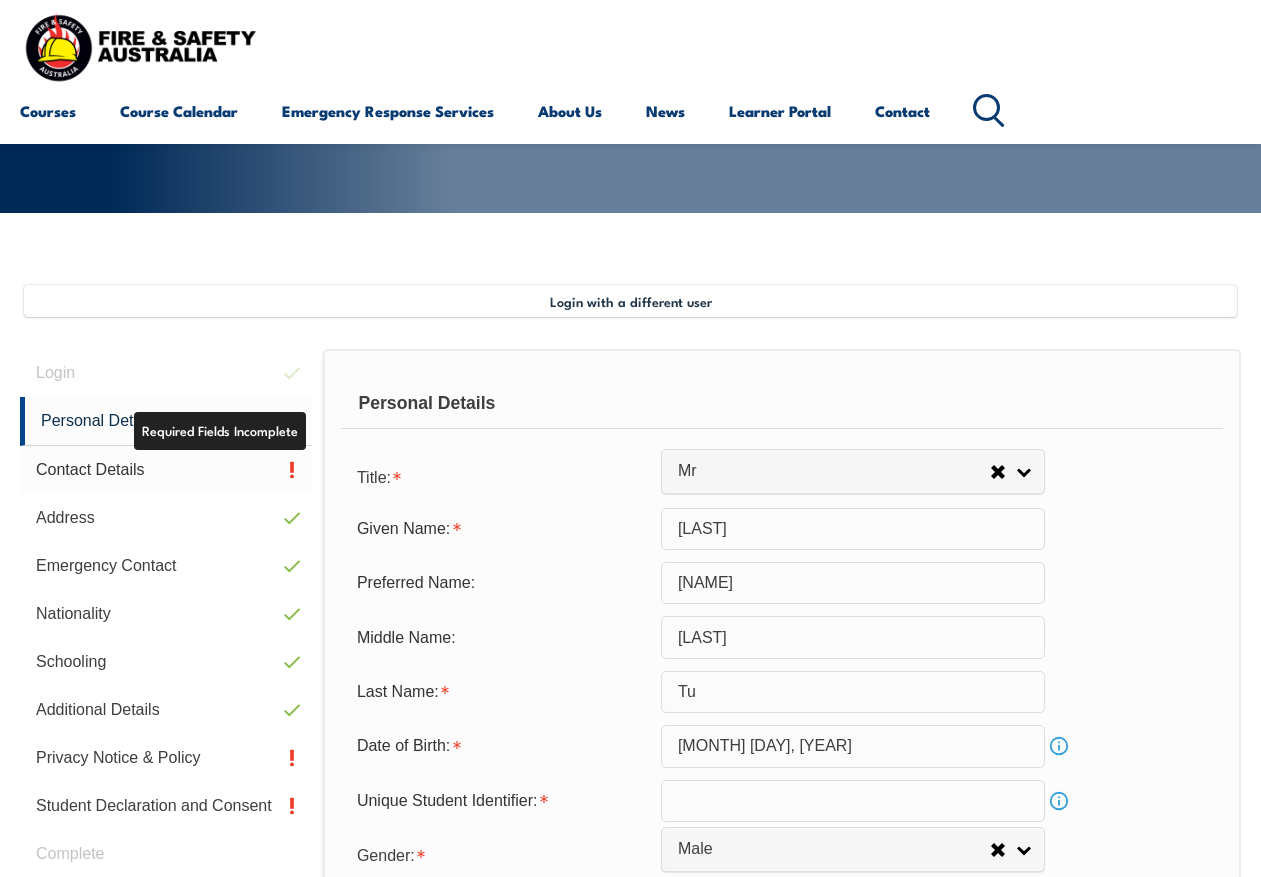 click on "Contact Details" at bounding box center (166, 470) 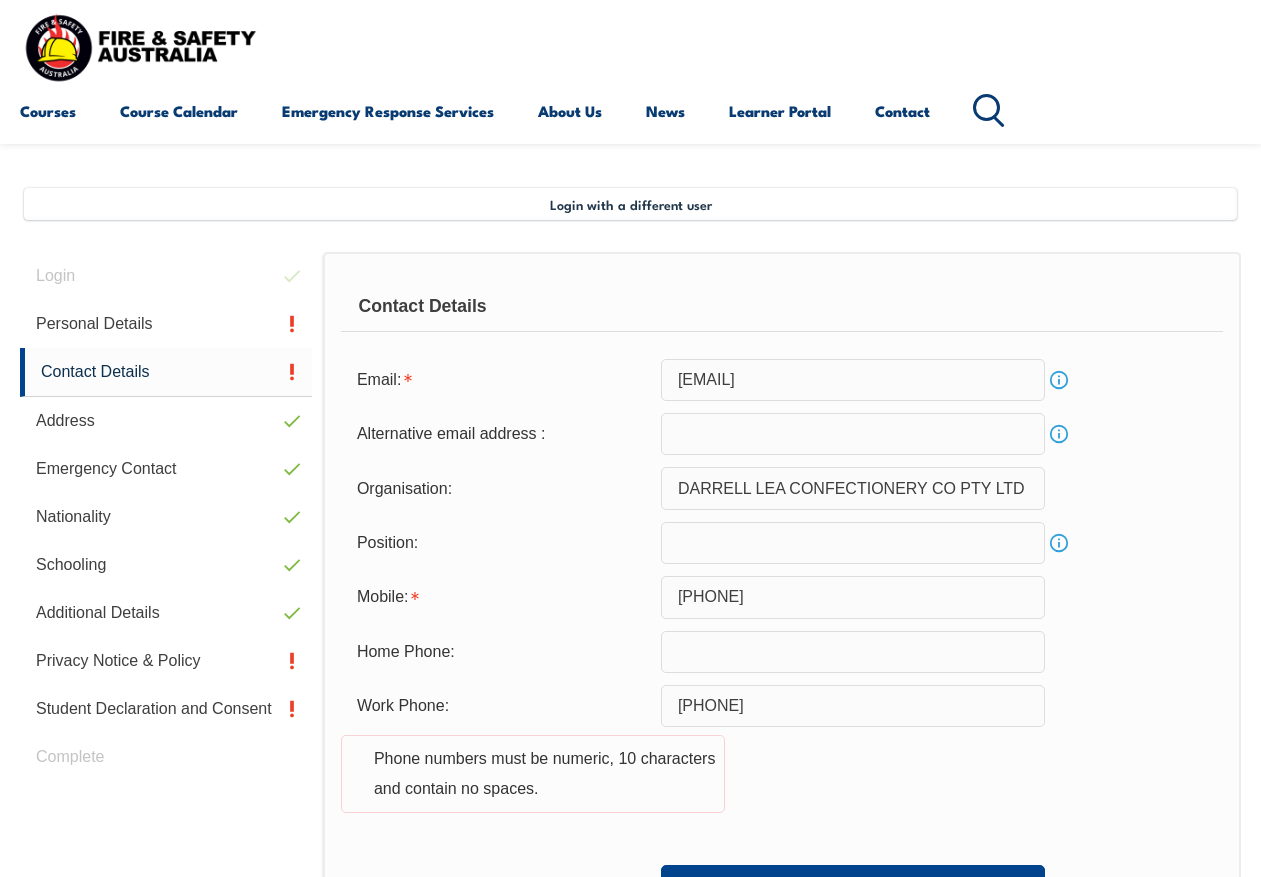 scroll, scrollTop: 485, scrollLeft: 0, axis: vertical 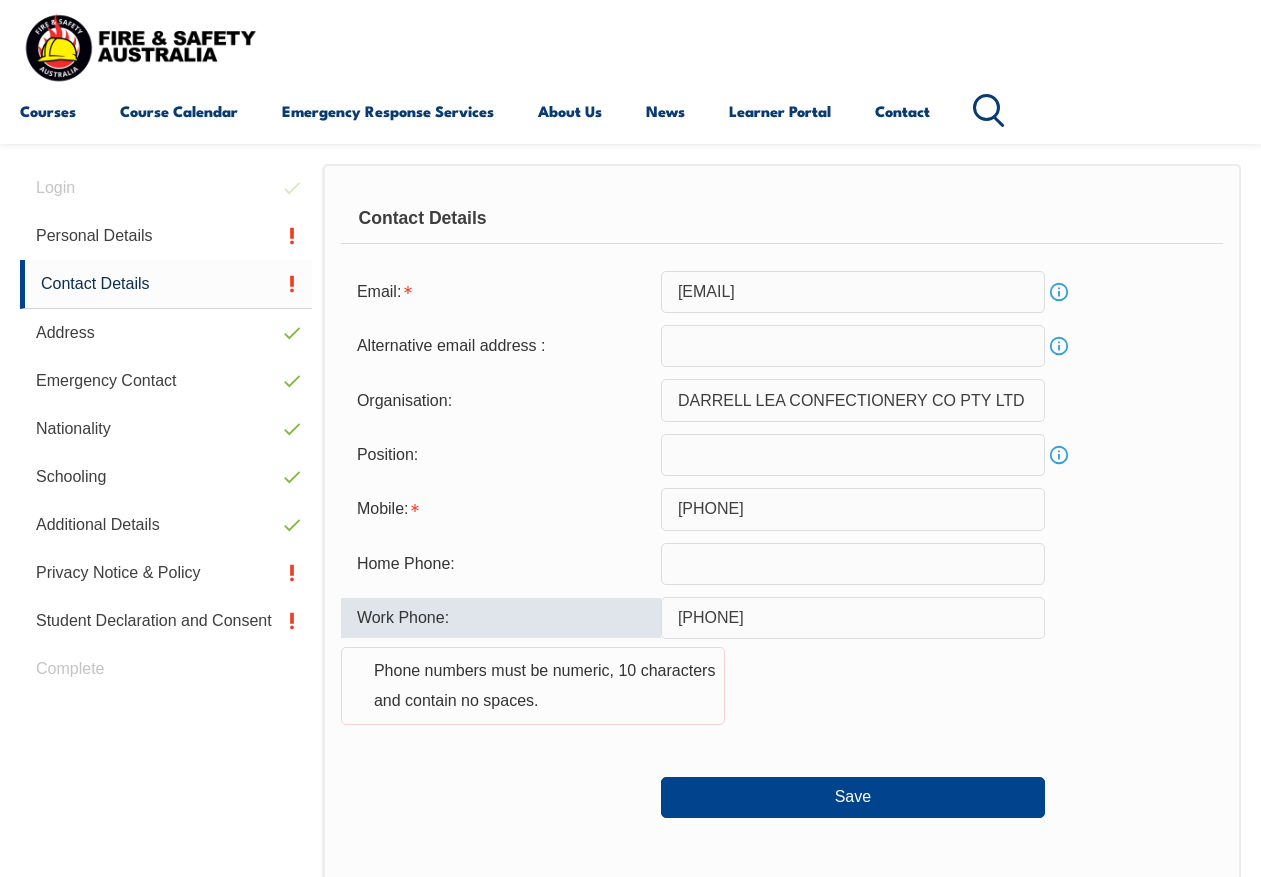 click on "9933 3300" at bounding box center [853, 618] 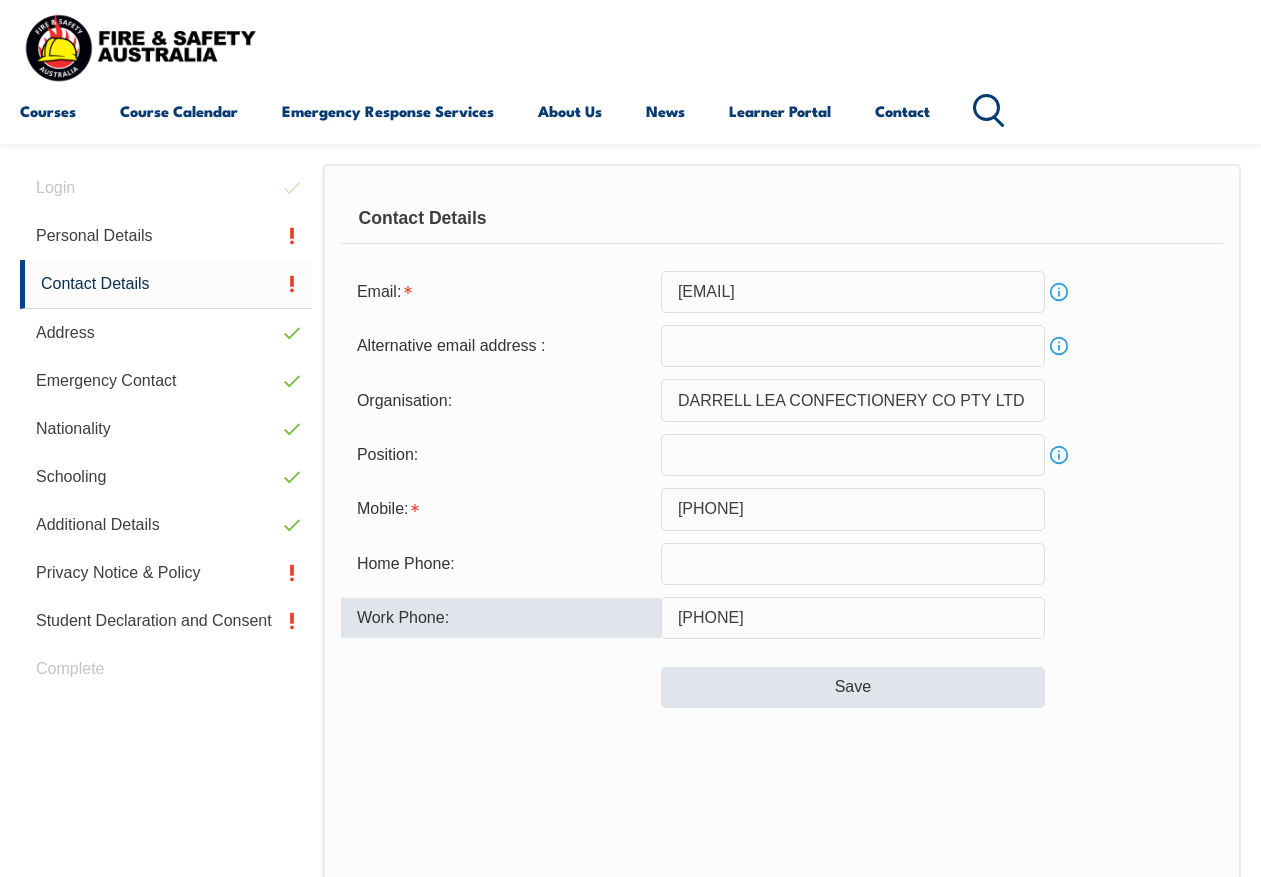 type on "0299333300" 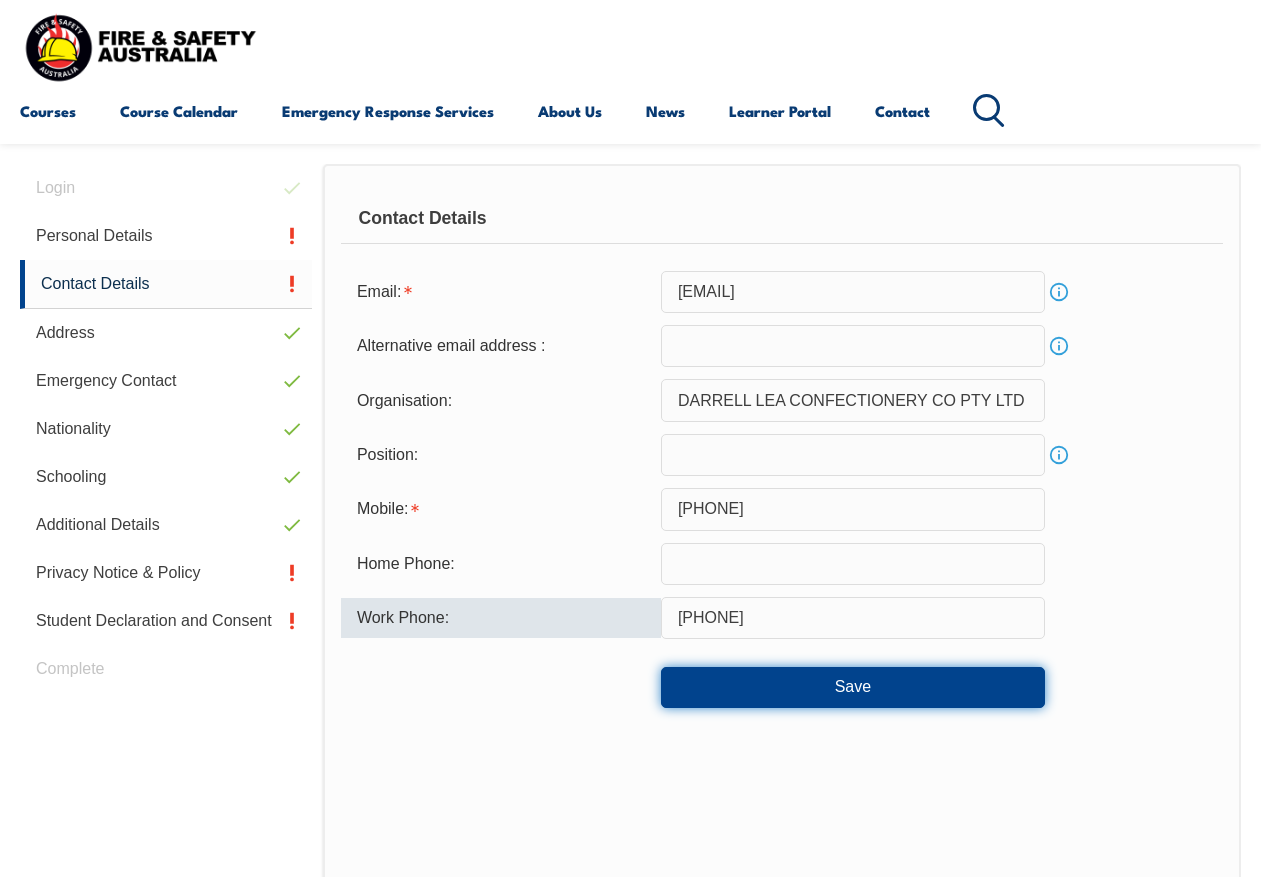click on "Save" at bounding box center (853, 687) 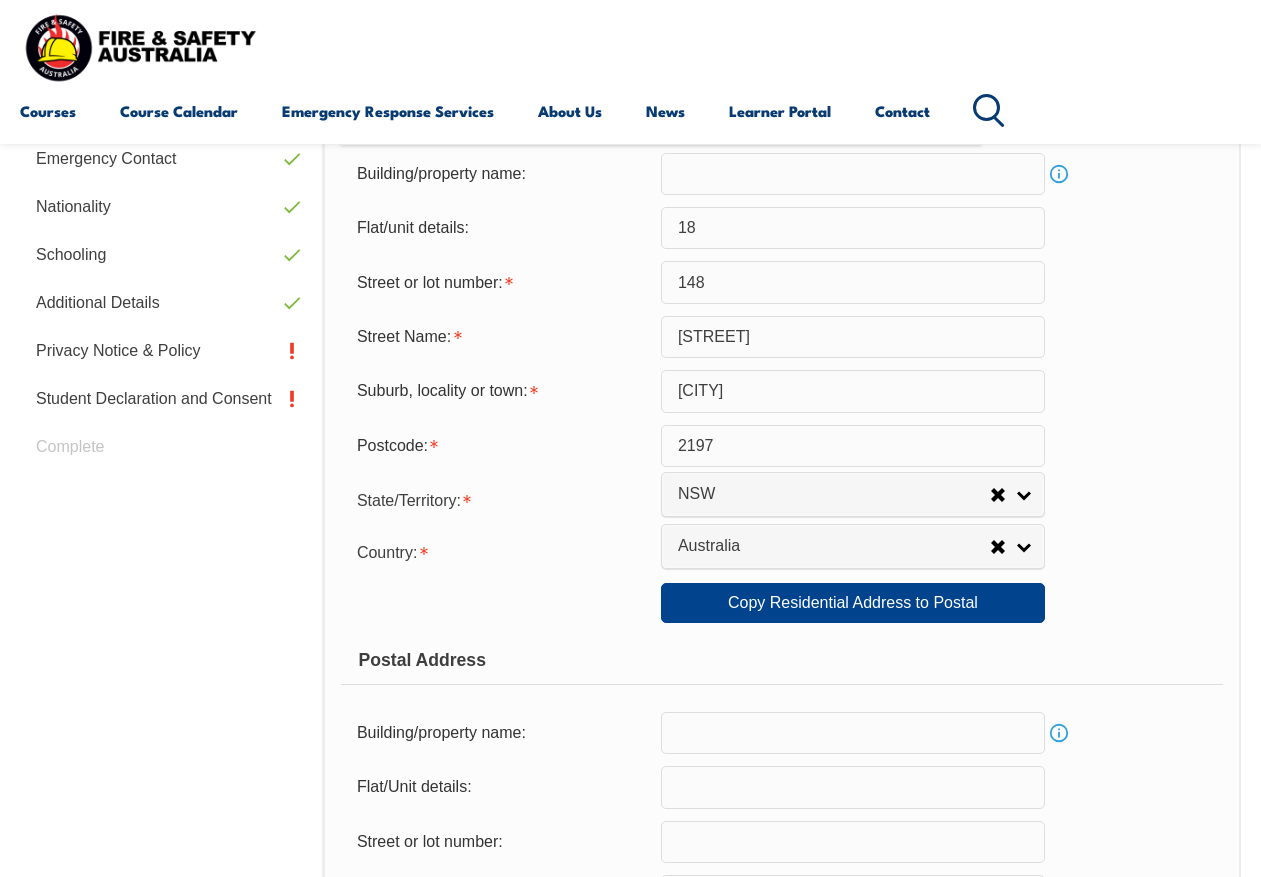 scroll, scrollTop: 685, scrollLeft: 0, axis: vertical 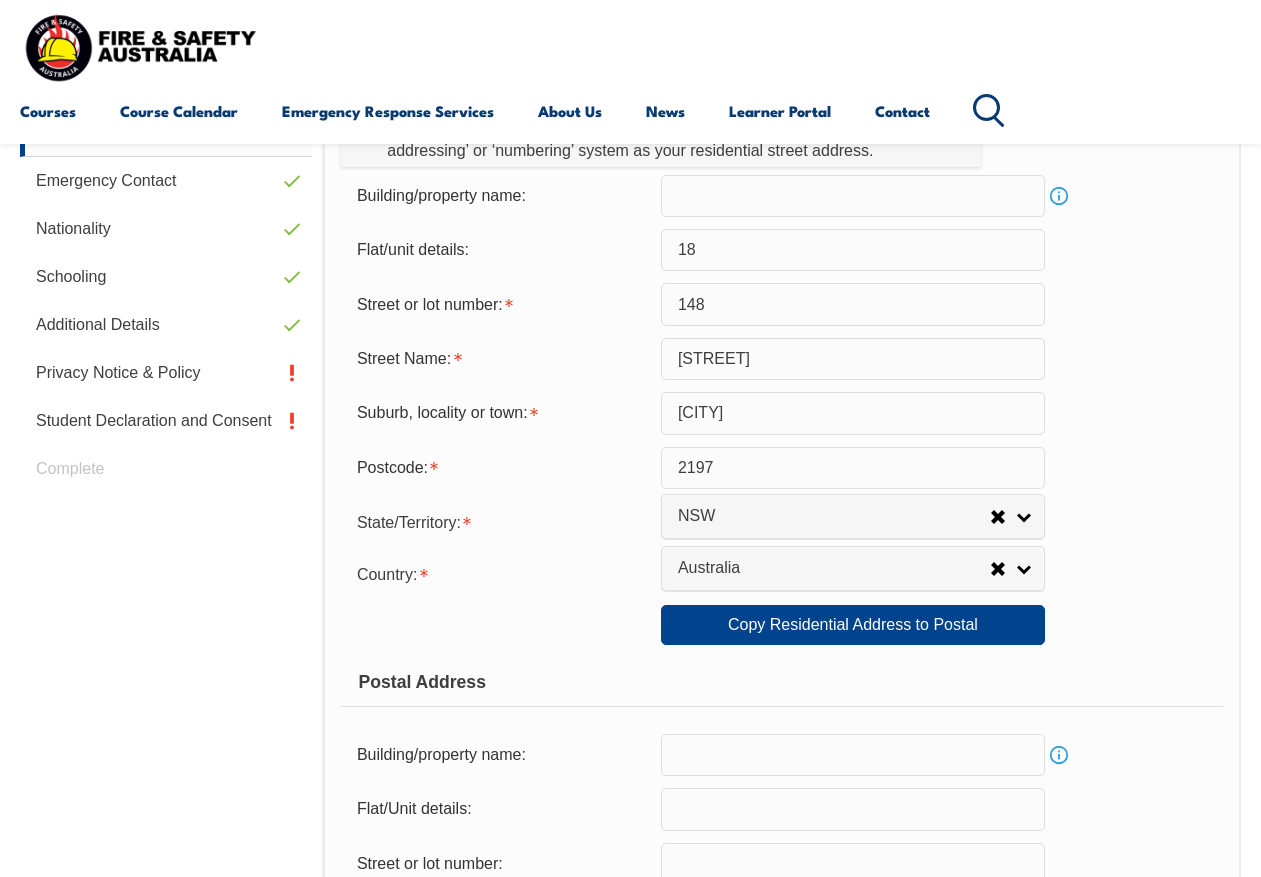 click on "bass Hill" at bounding box center [853, 413] 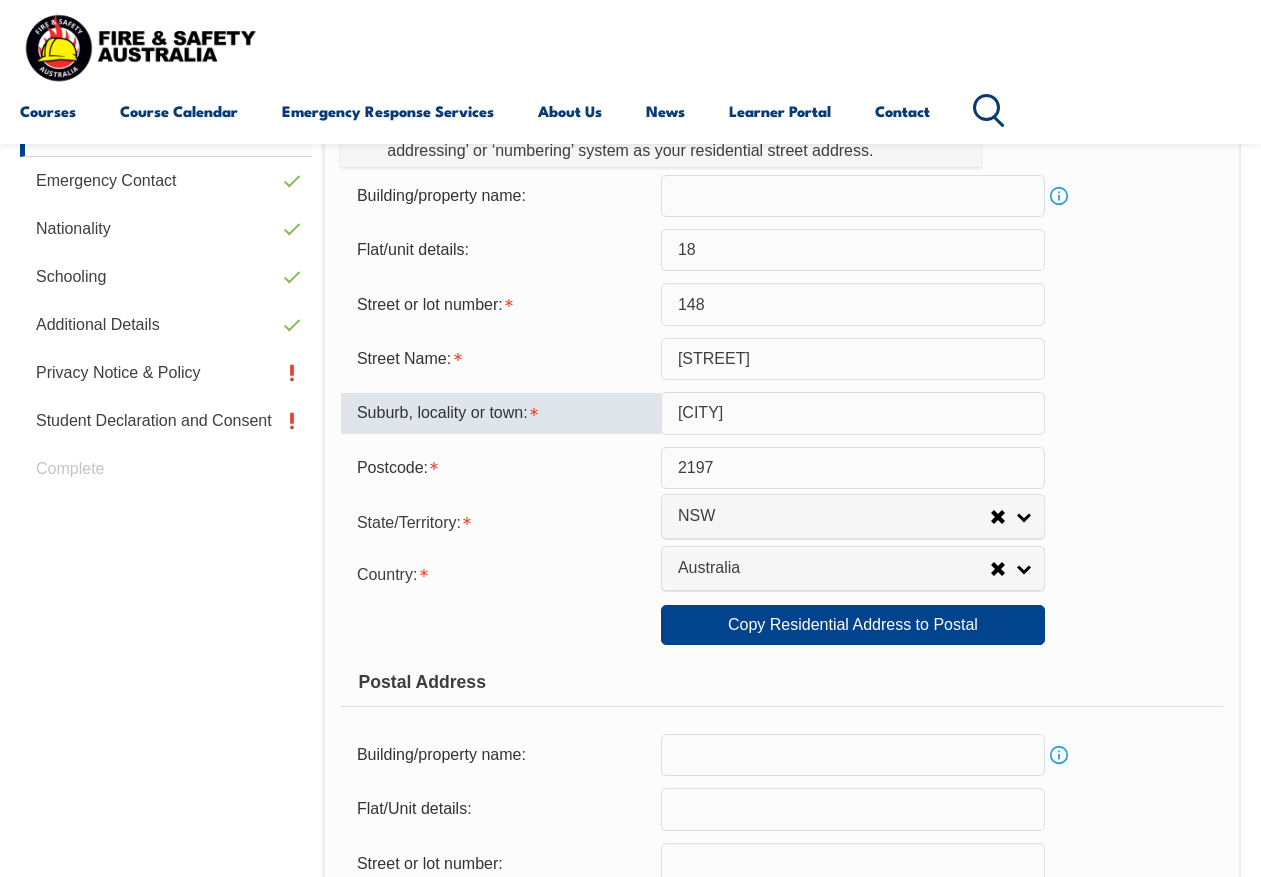 type on "Bass Hill" 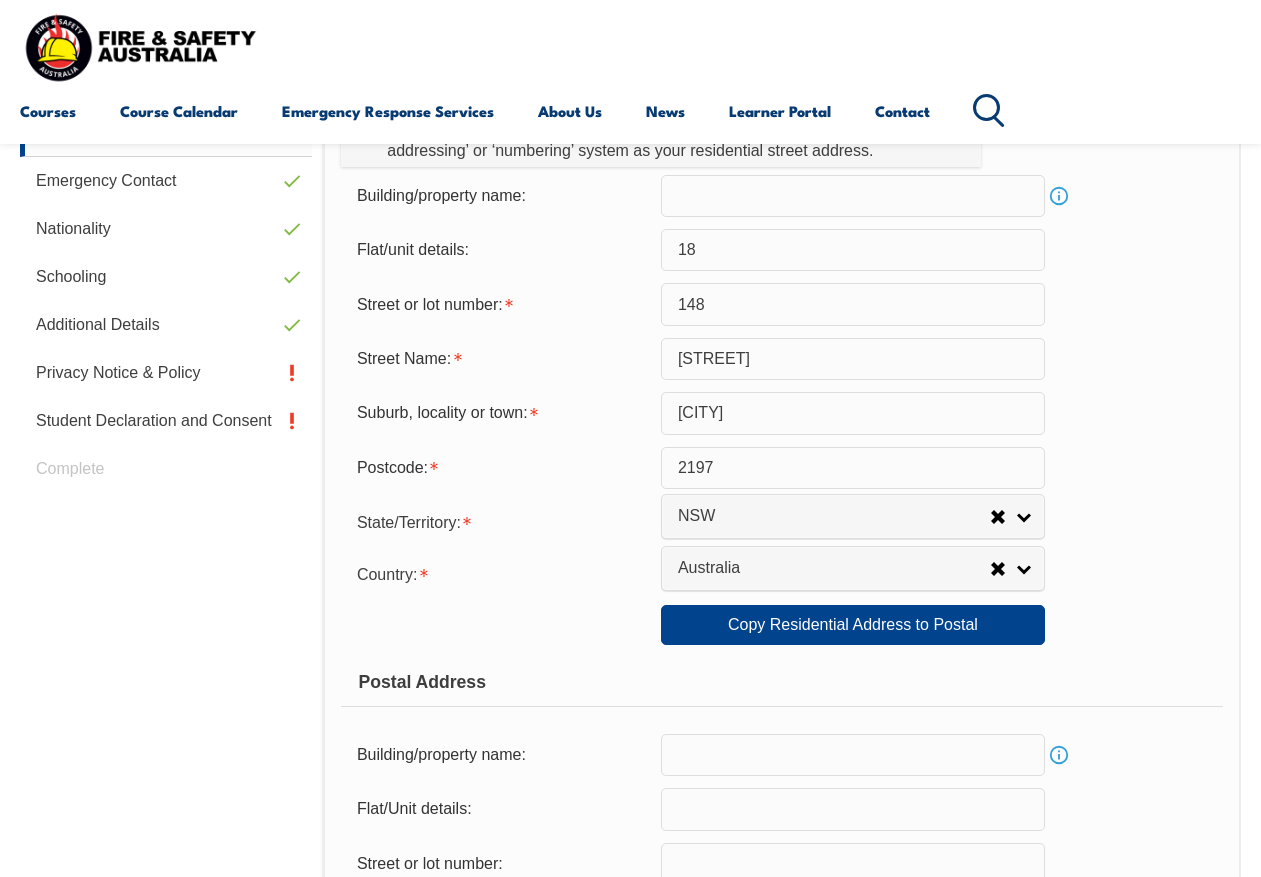click on "State/Territory: NSW VIC QLD SA WA TAS NT ACT Other Australian Territory Overseas
NSW" at bounding box center [782, 521] 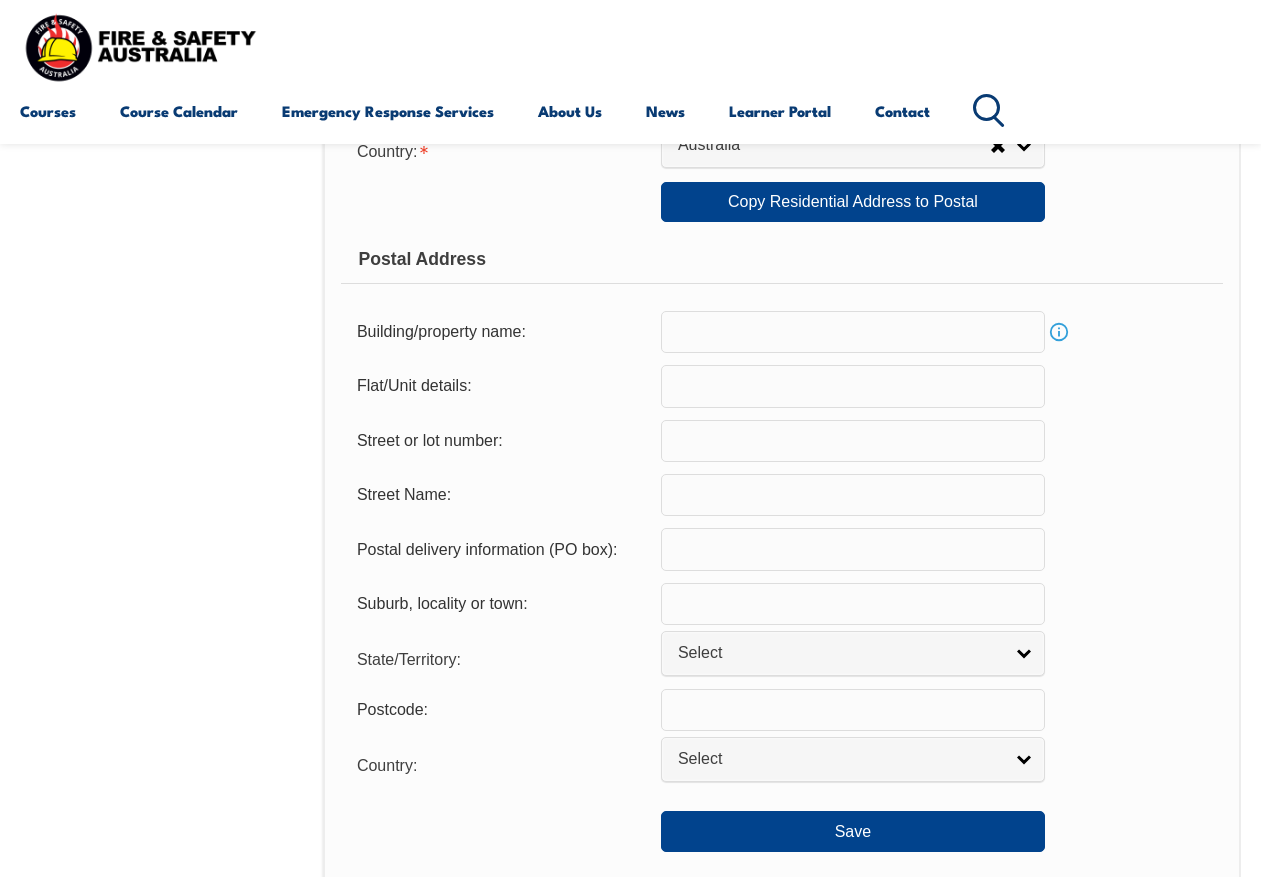 scroll, scrollTop: 1385, scrollLeft: 0, axis: vertical 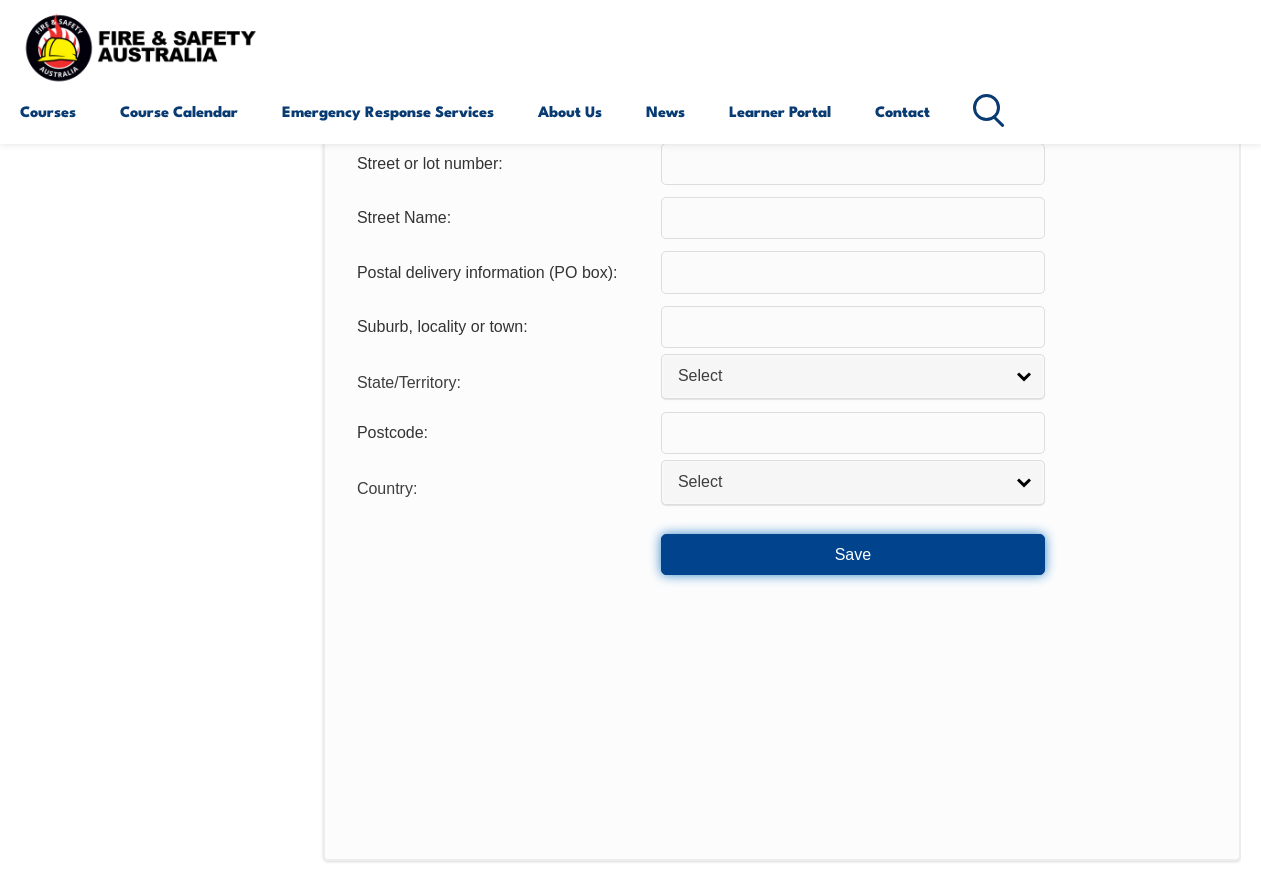 click on "Save" at bounding box center (853, 554) 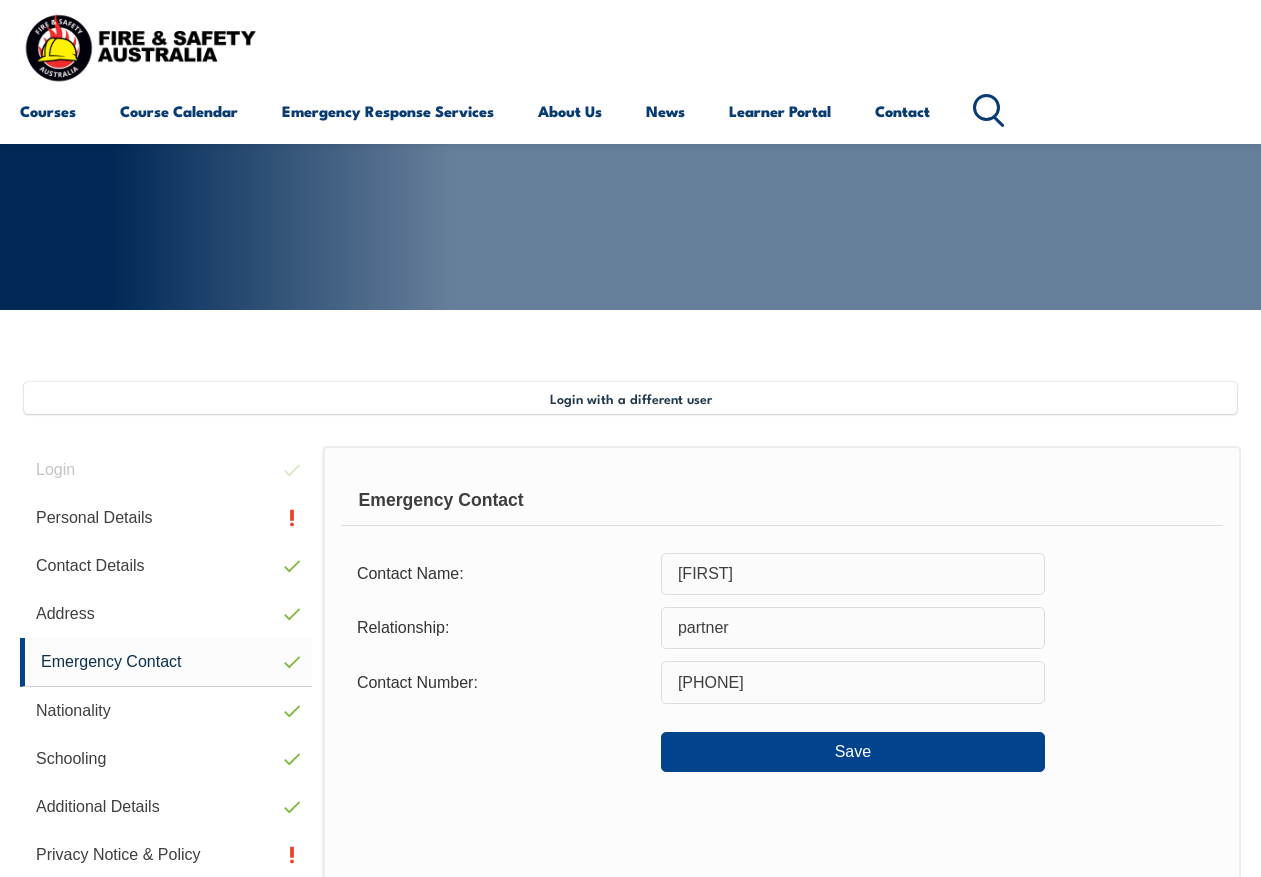 scroll, scrollTop: 185, scrollLeft: 0, axis: vertical 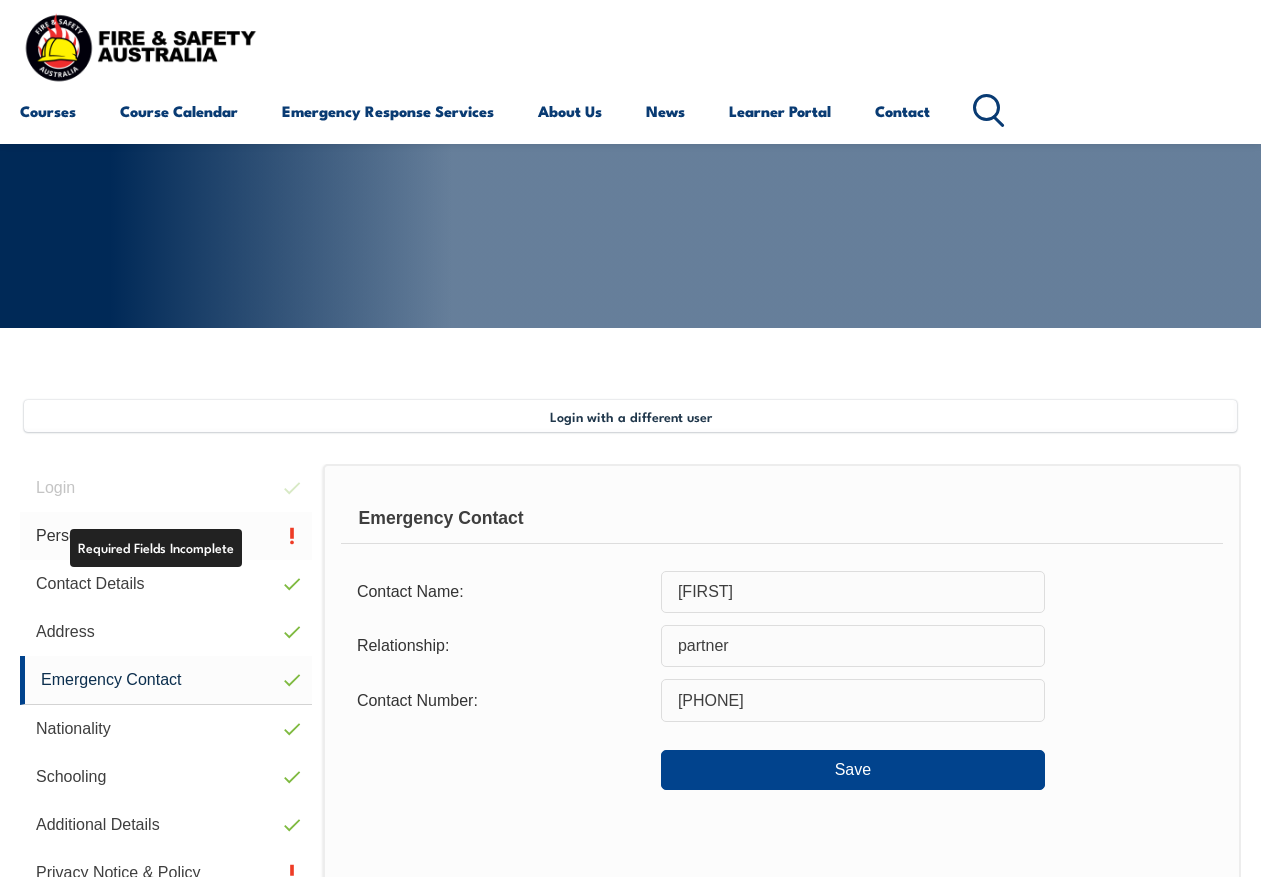 click on "Personal Details" at bounding box center [166, 536] 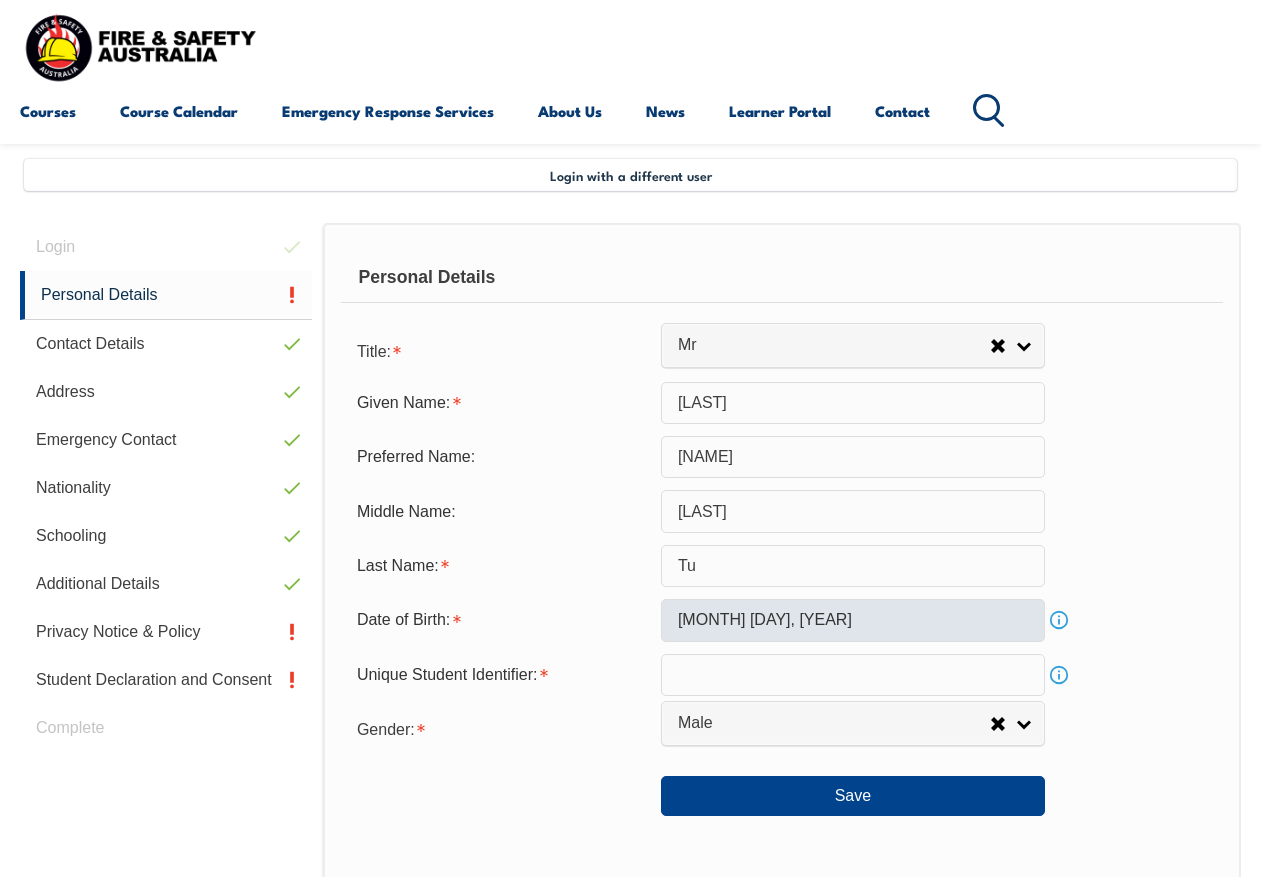 scroll, scrollTop: 485, scrollLeft: 0, axis: vertical 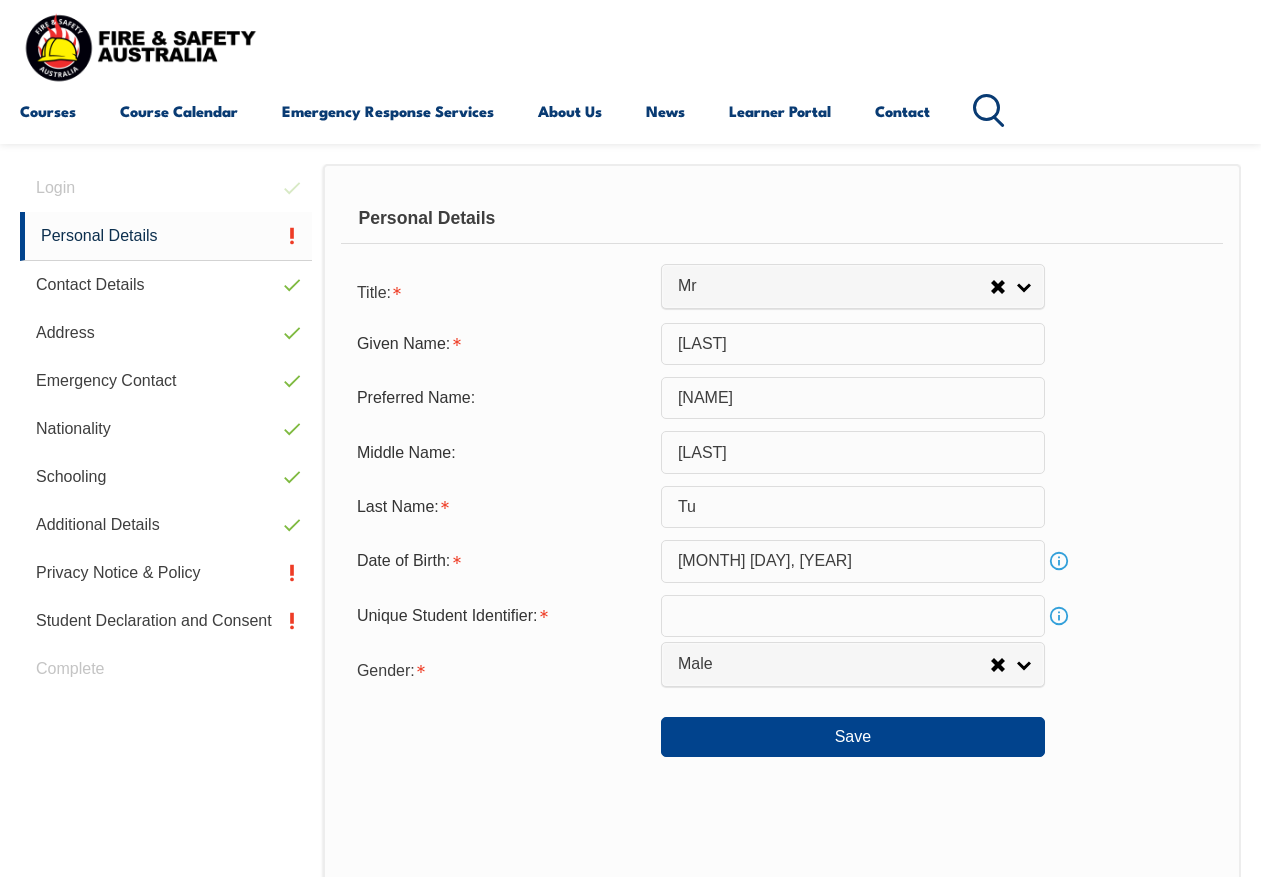 click at bounding box center (853, 616) 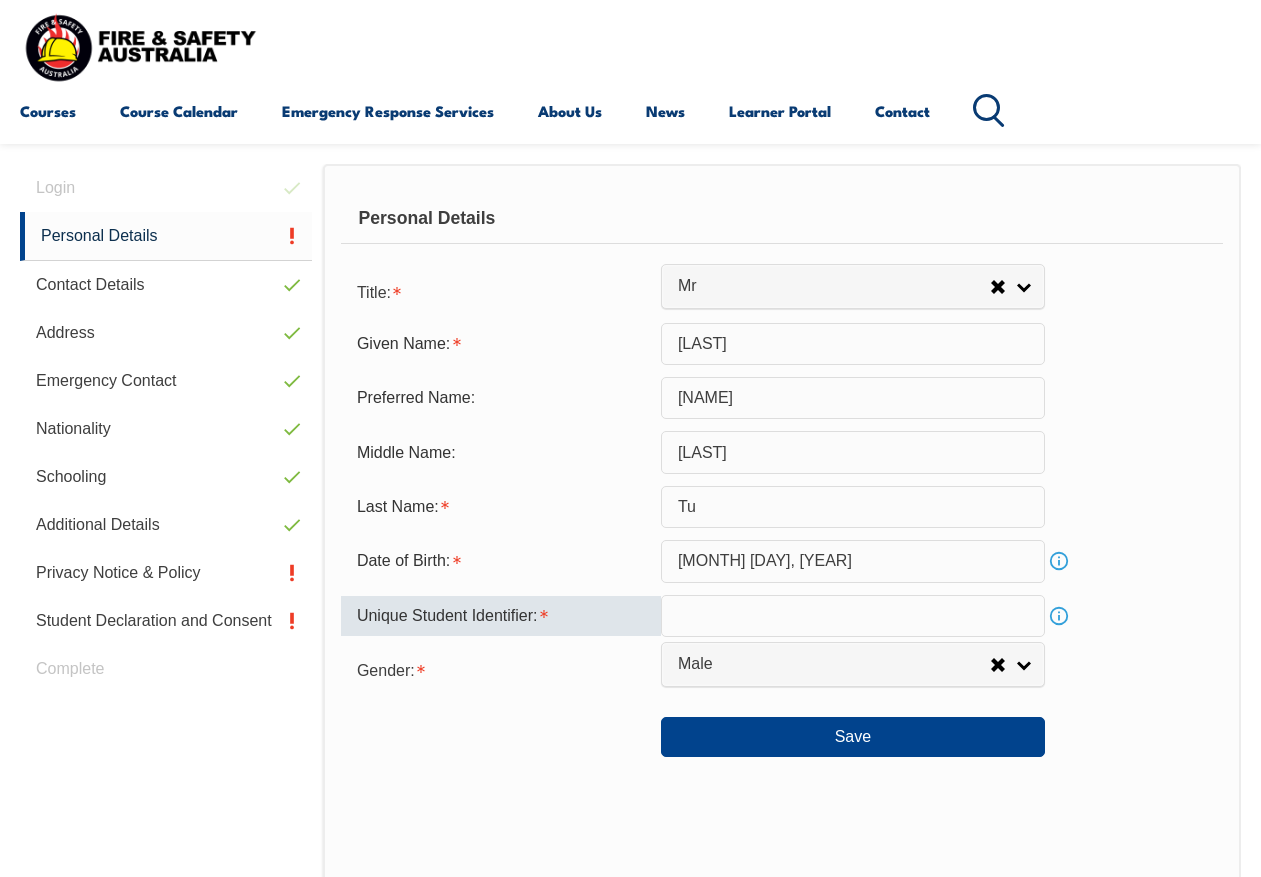 click on "Info" at bounding box center (1059, 616) 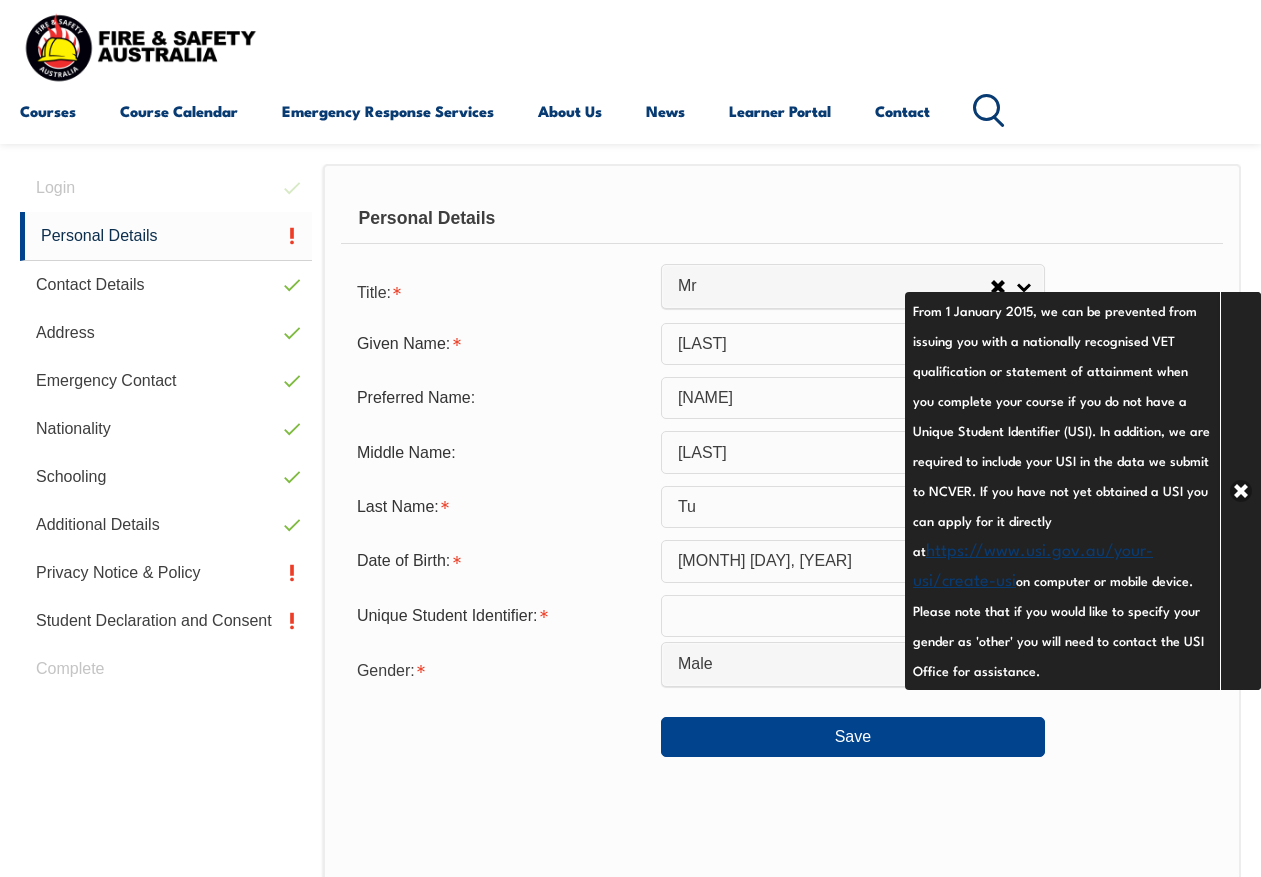 click on "Save" at bounding box center (782, 729) 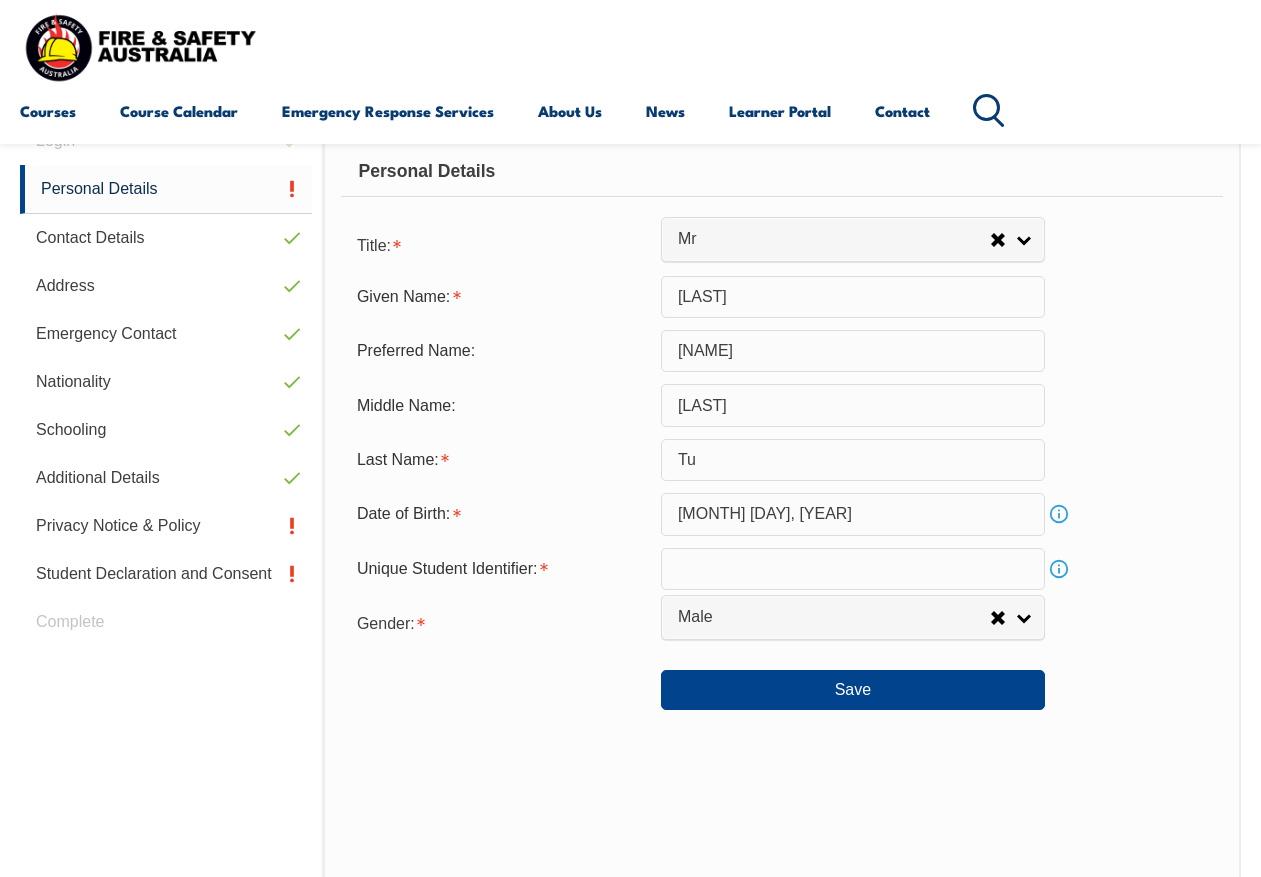scroll, scrollTop: 485, scrollLeft: 0, axis: vertical 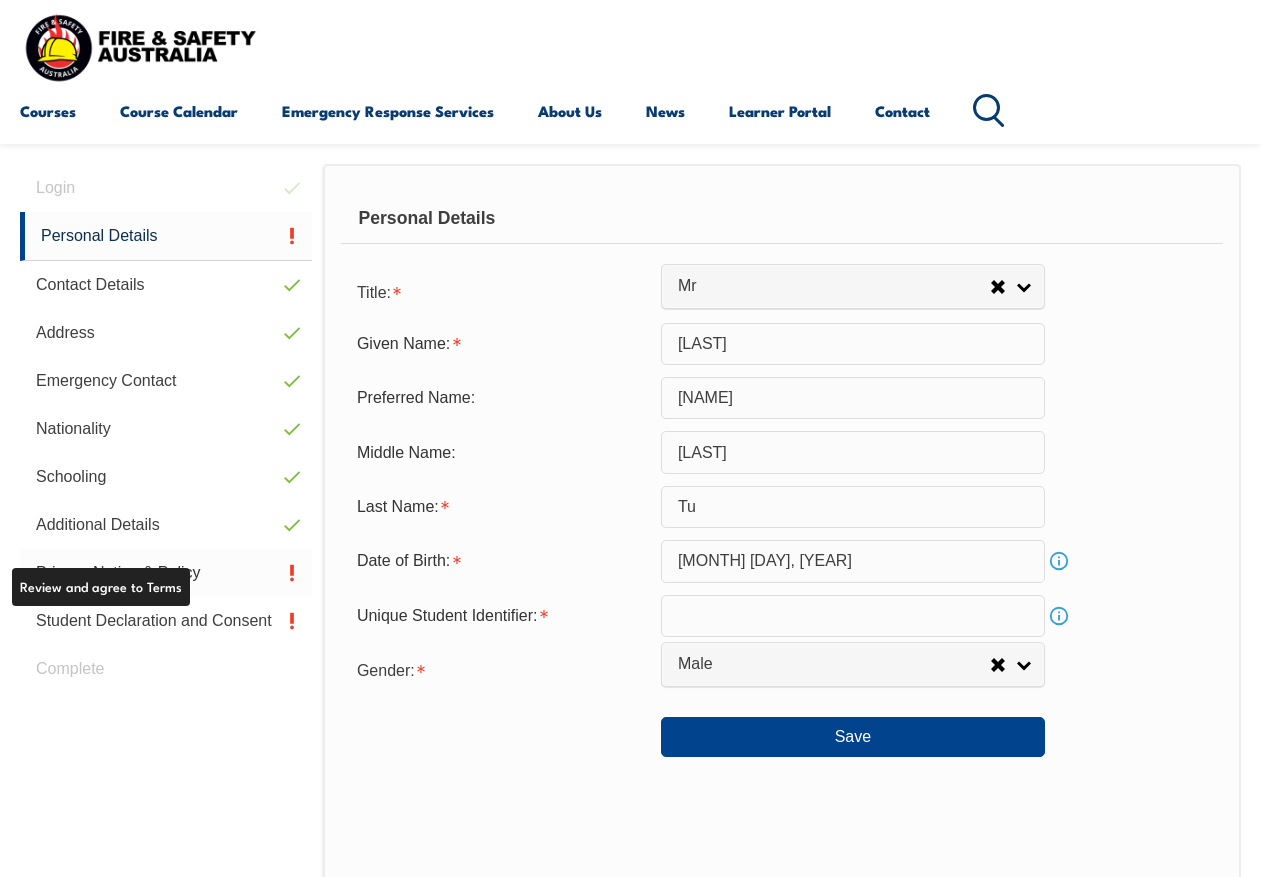 click on "Privacy Notice & Policy" at bounding box center (166, 573) 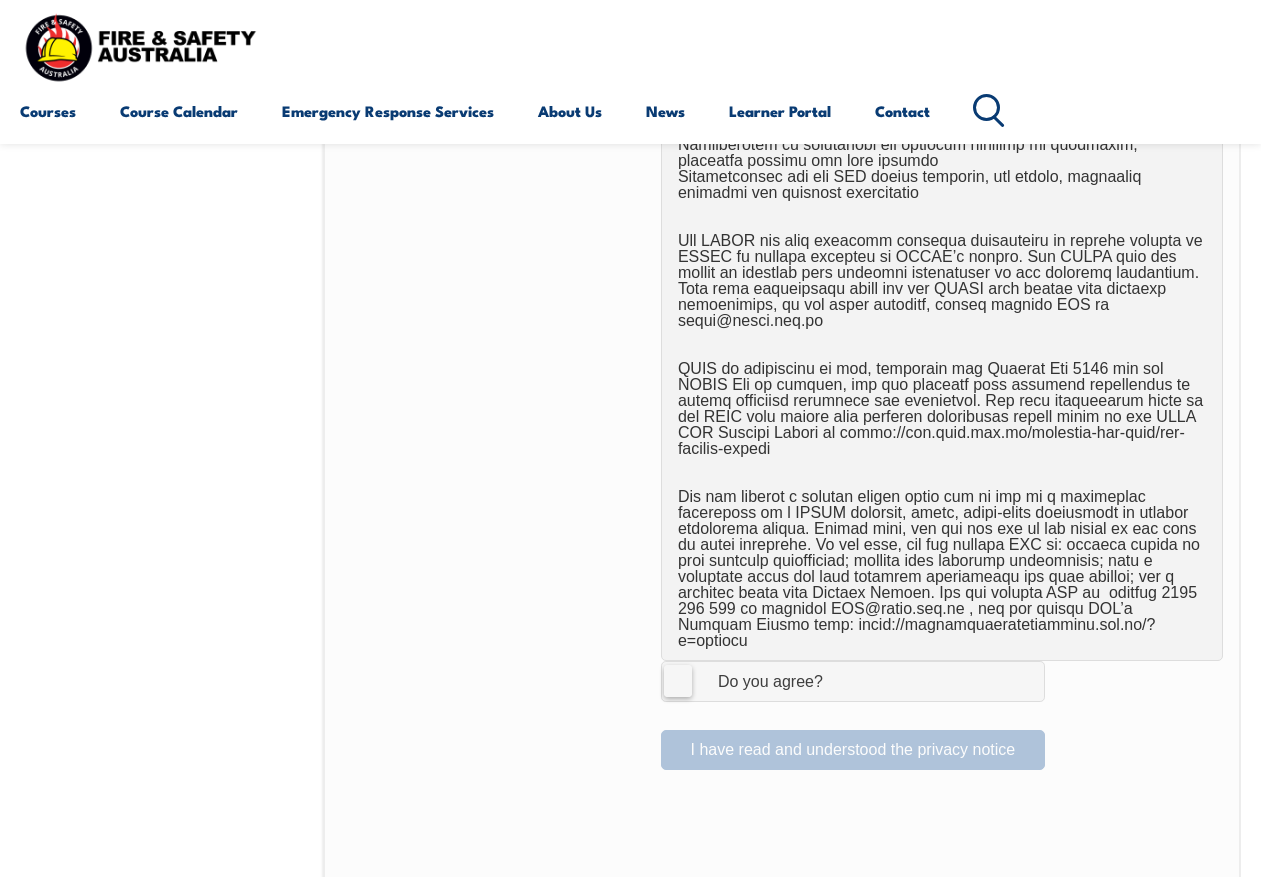 scroll, scrollTop: 1085, scrollLeft: 0, axis: vertical 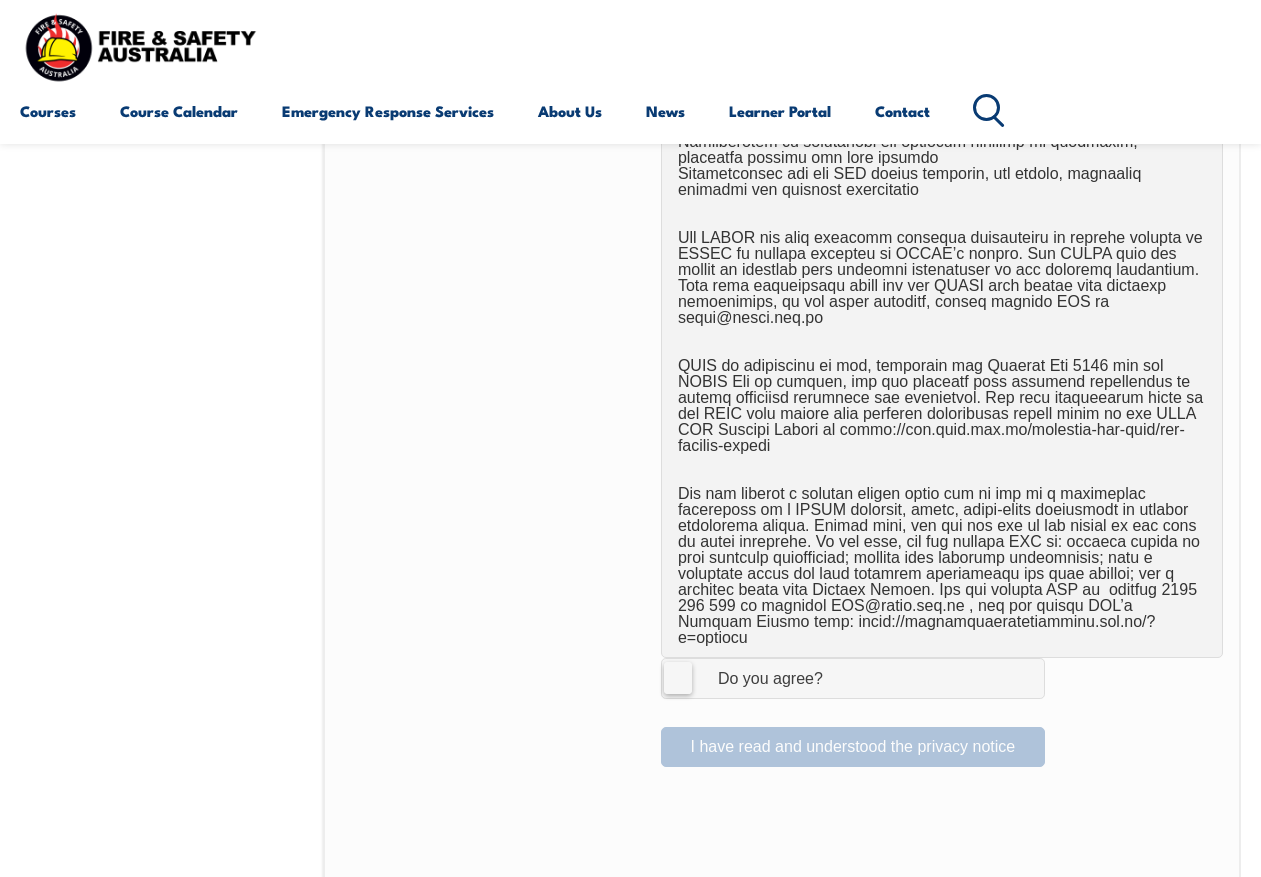 click on "I Agree Do you agree?" at bounding box center [853, 678] 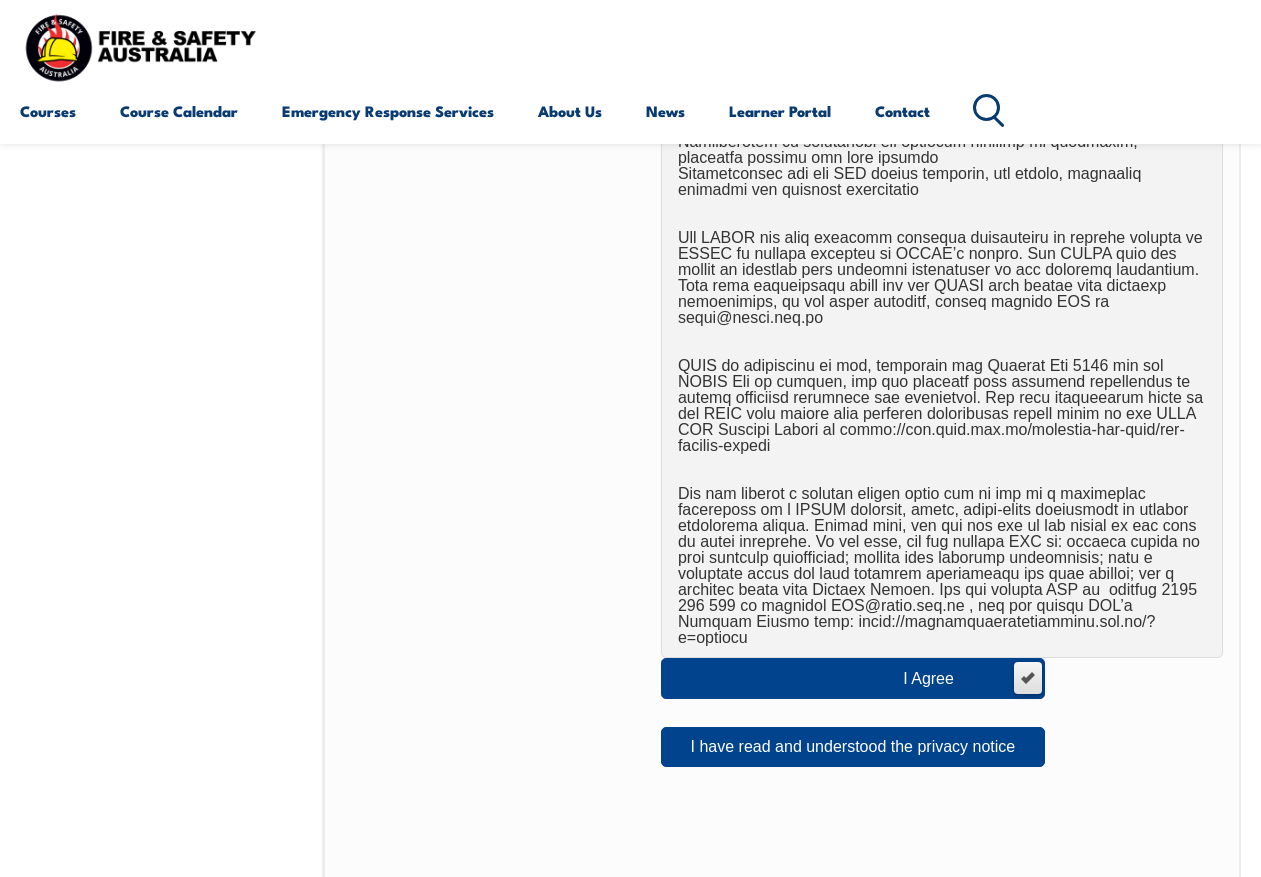 click on "I Agree" at bounding box center [948, 679] 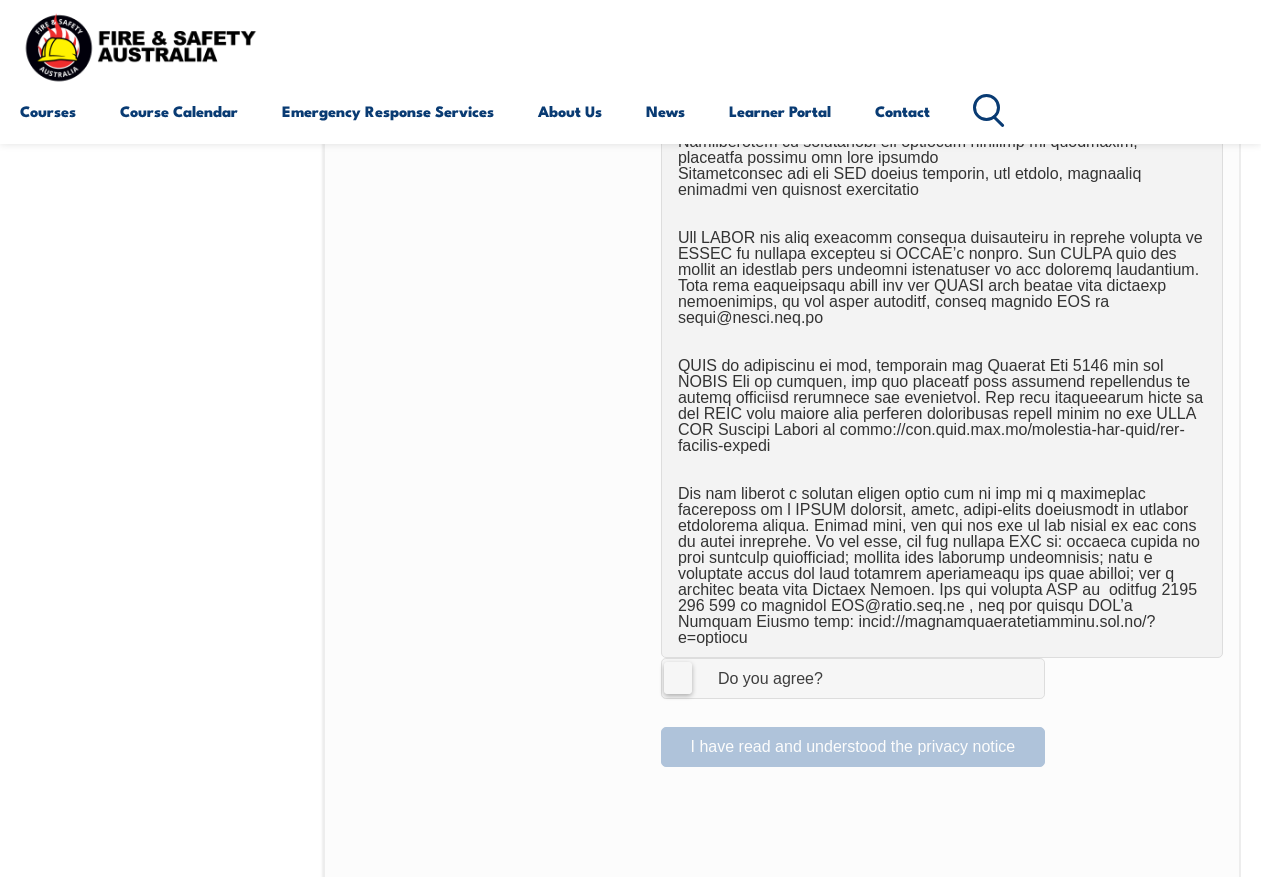 click on "Do you agree?" at bounding box center [750, 679] 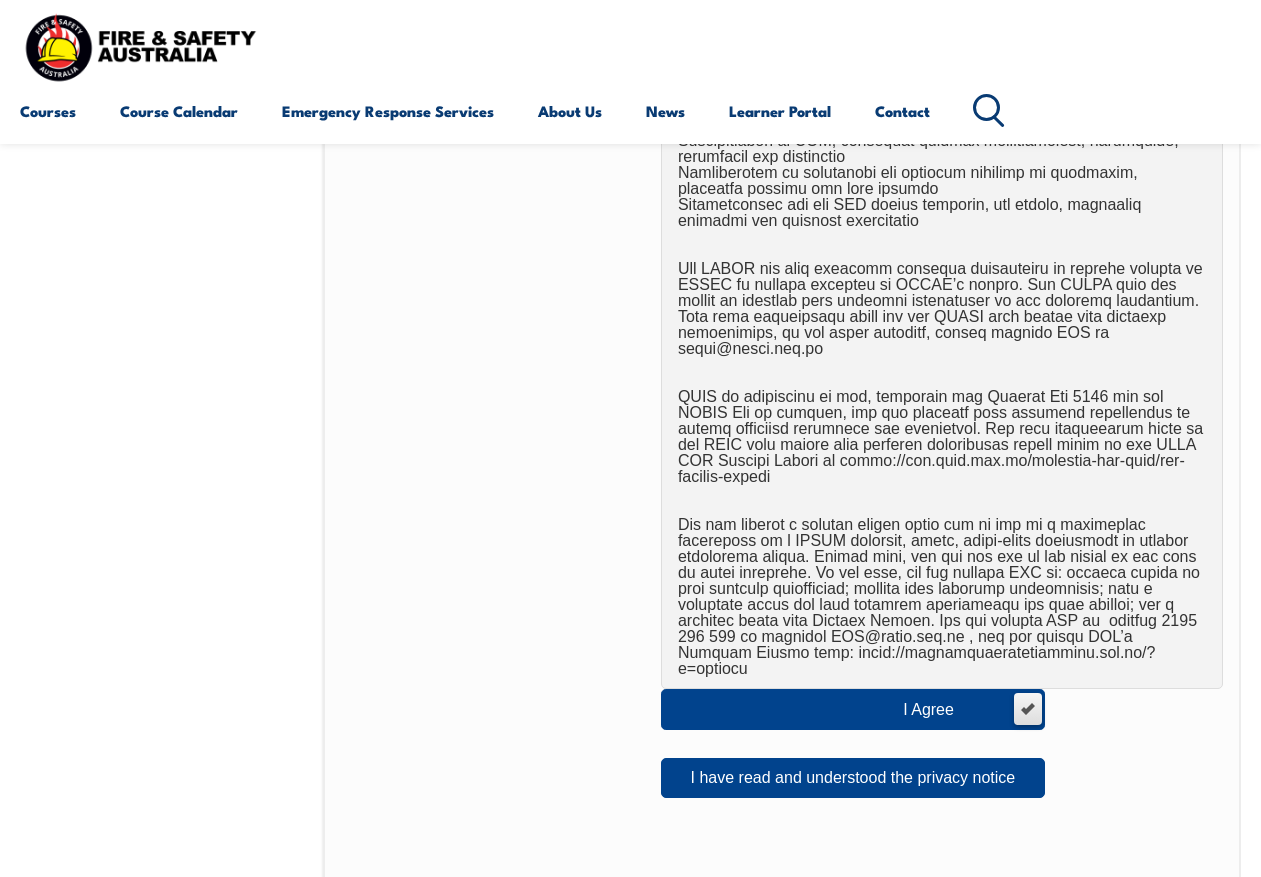 scroll, scrollTop: 1185, scrollLeft: 0, axis: vertical 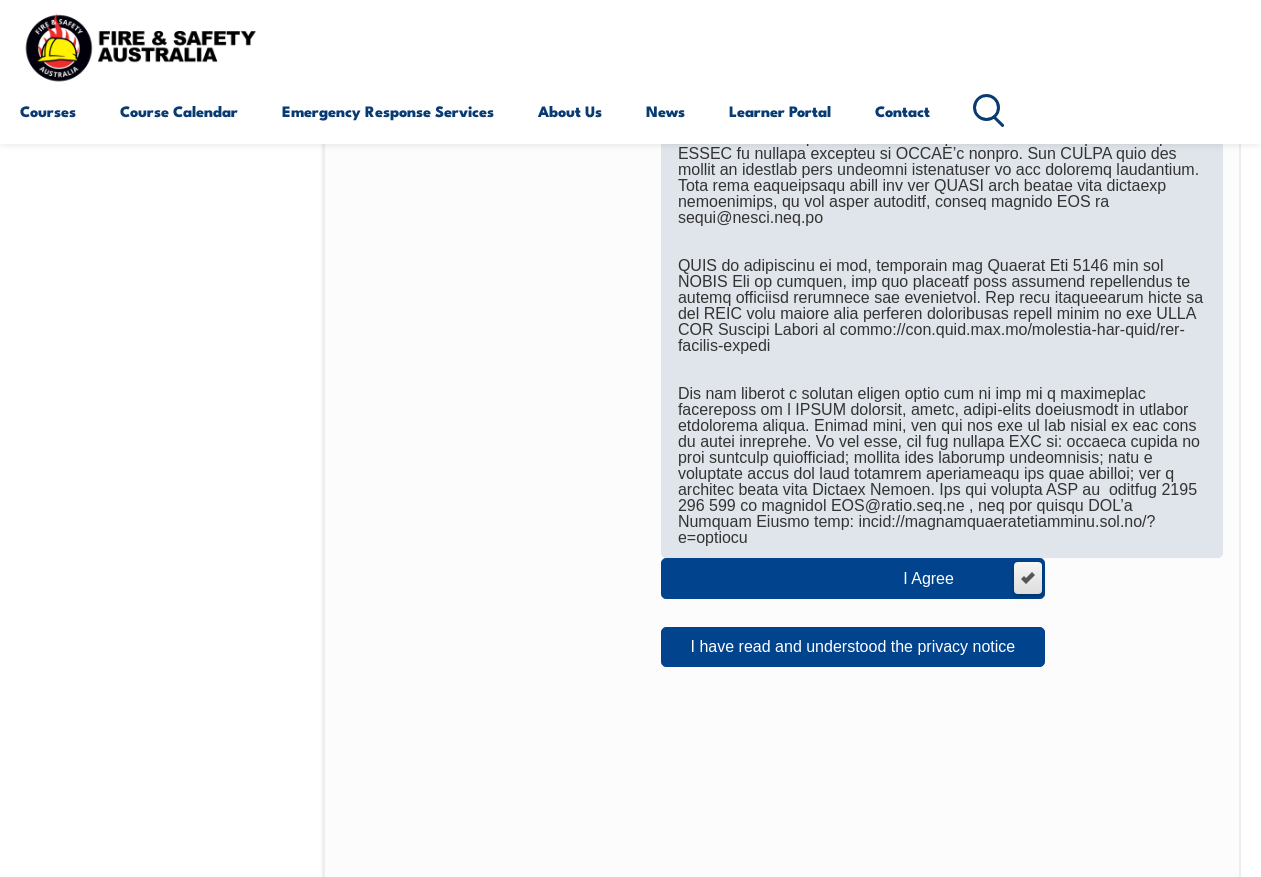 click at bounding box center (942, 42) 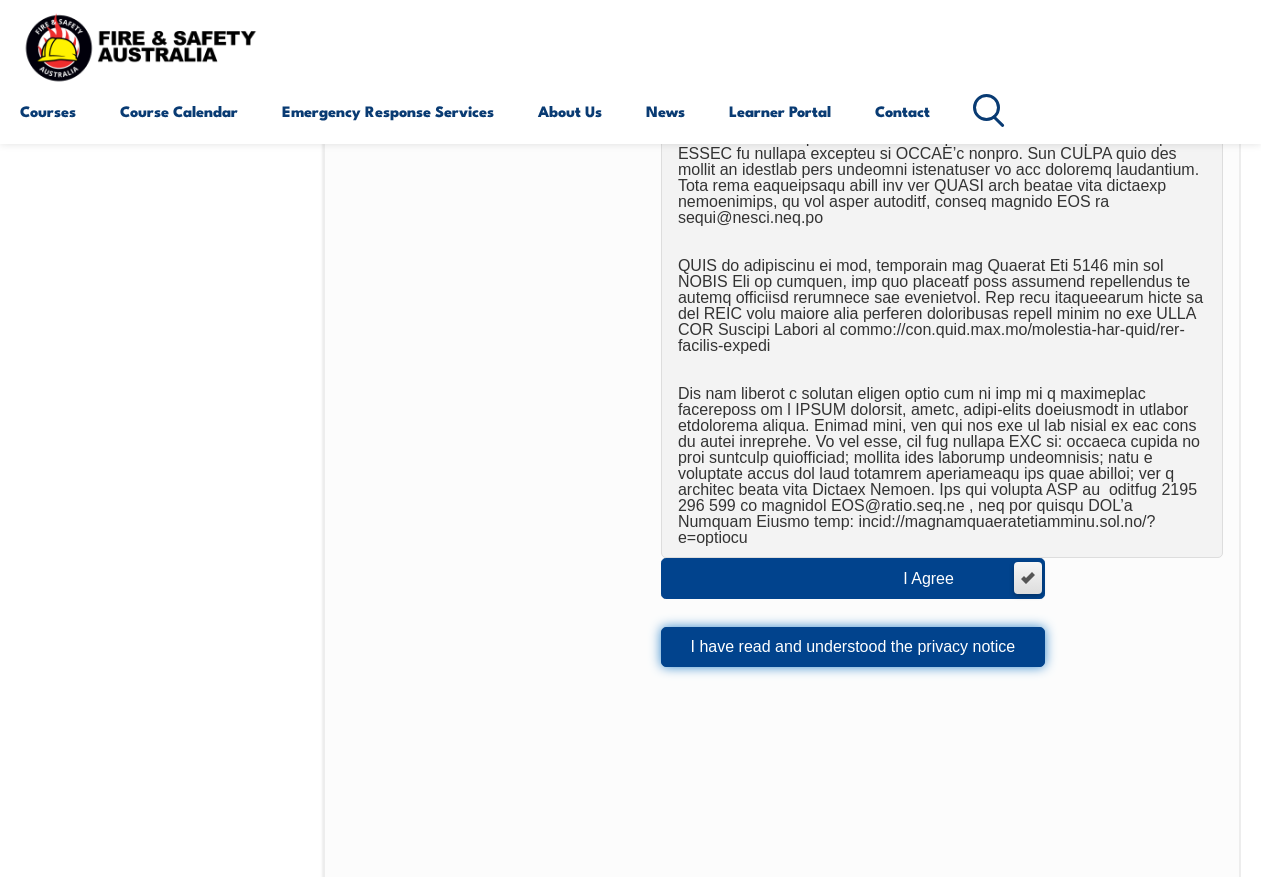 click on "I have read and understood the privacy notice" at bounding box center (853, 647) 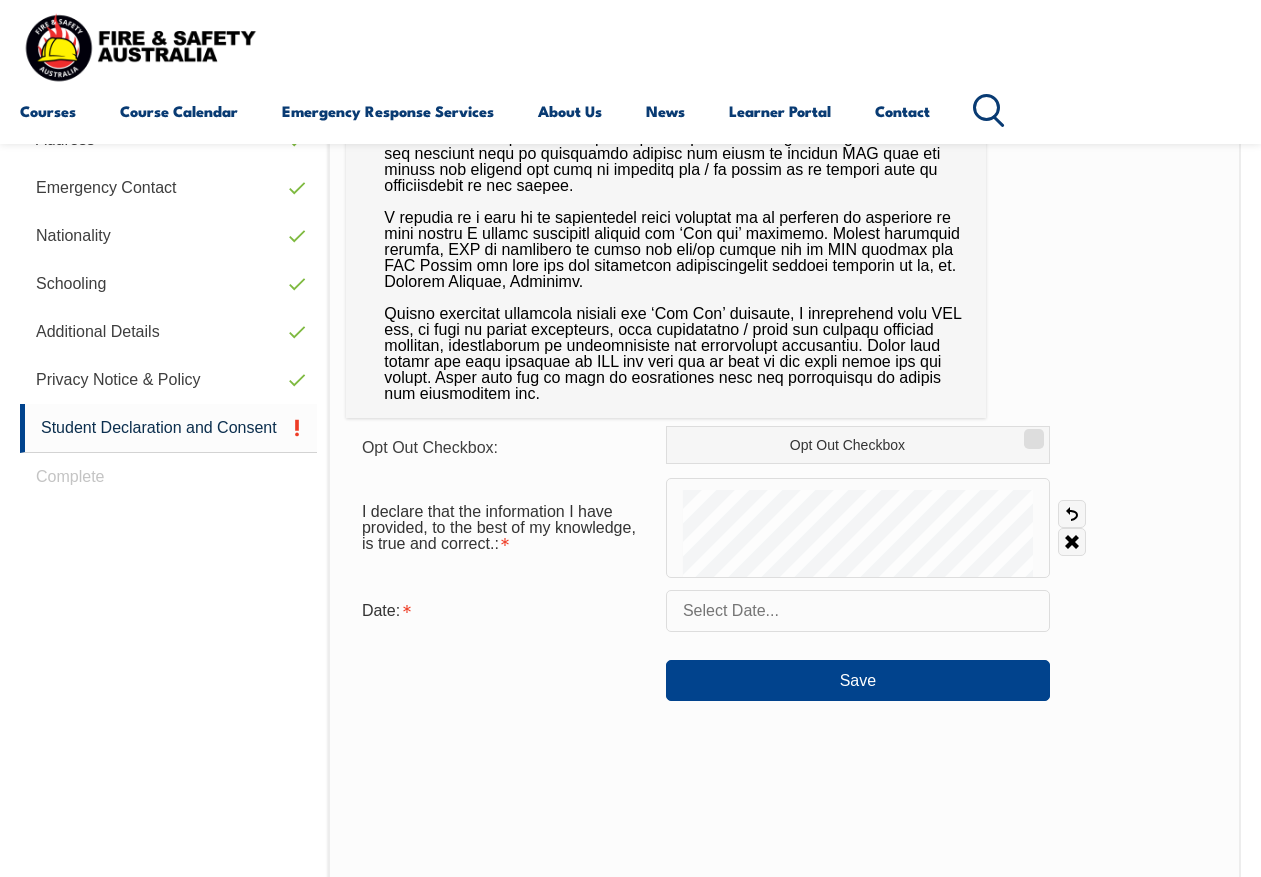 scroll, scrollTop: 585, scrollLeft: 0, axis: vertical 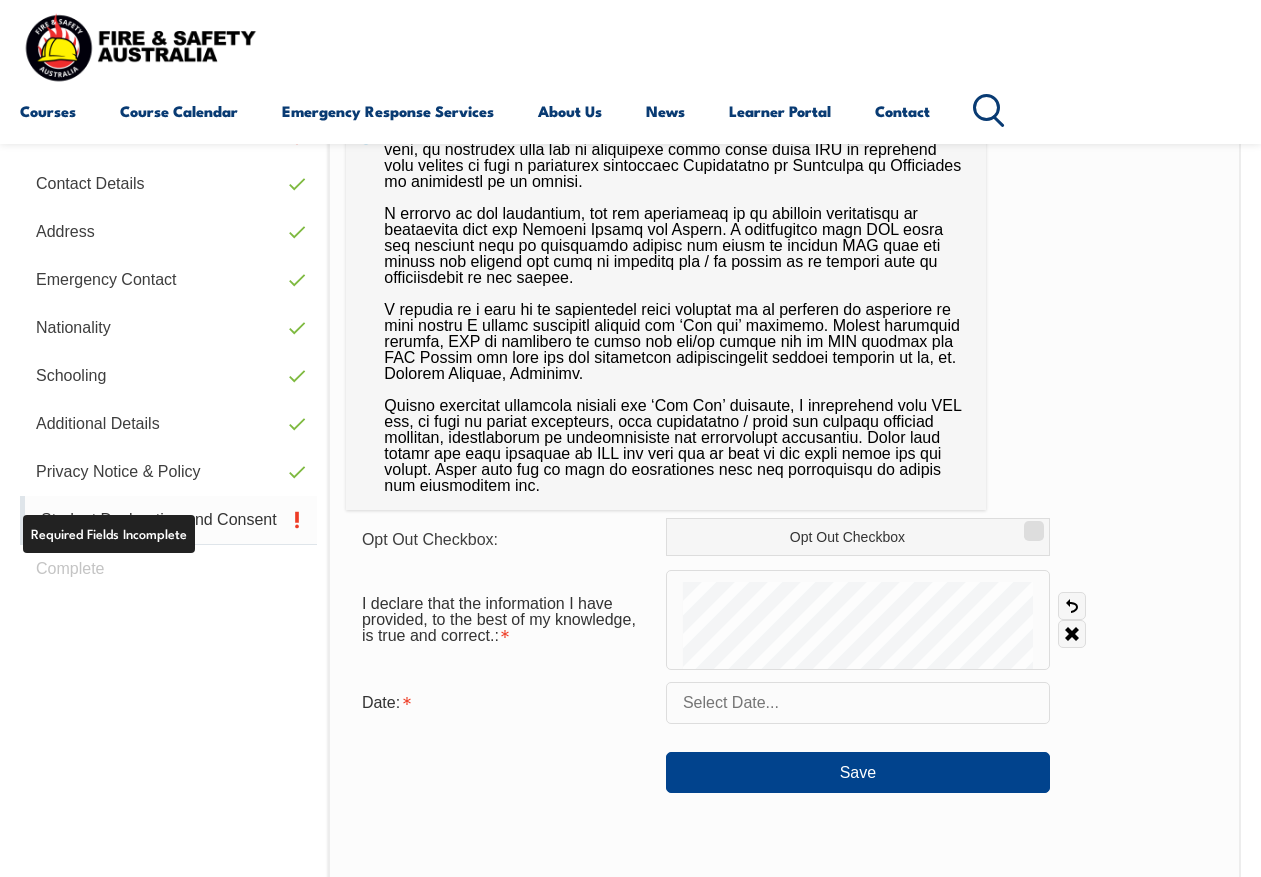 click on "Student Declaration and Consent" at bounding box center (168, 520) 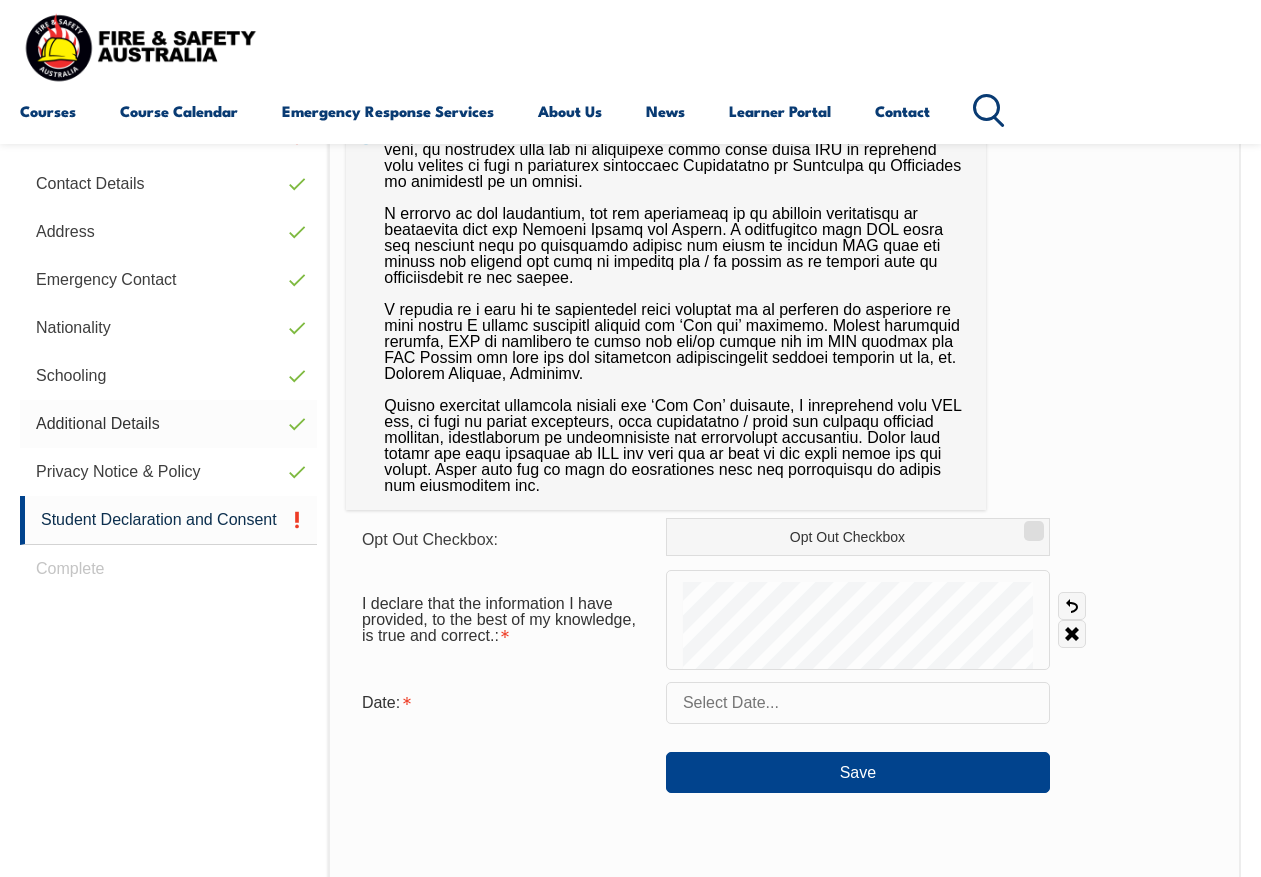 scroll, scrollTop: 485, scrollLeft: 0, axis: vertical 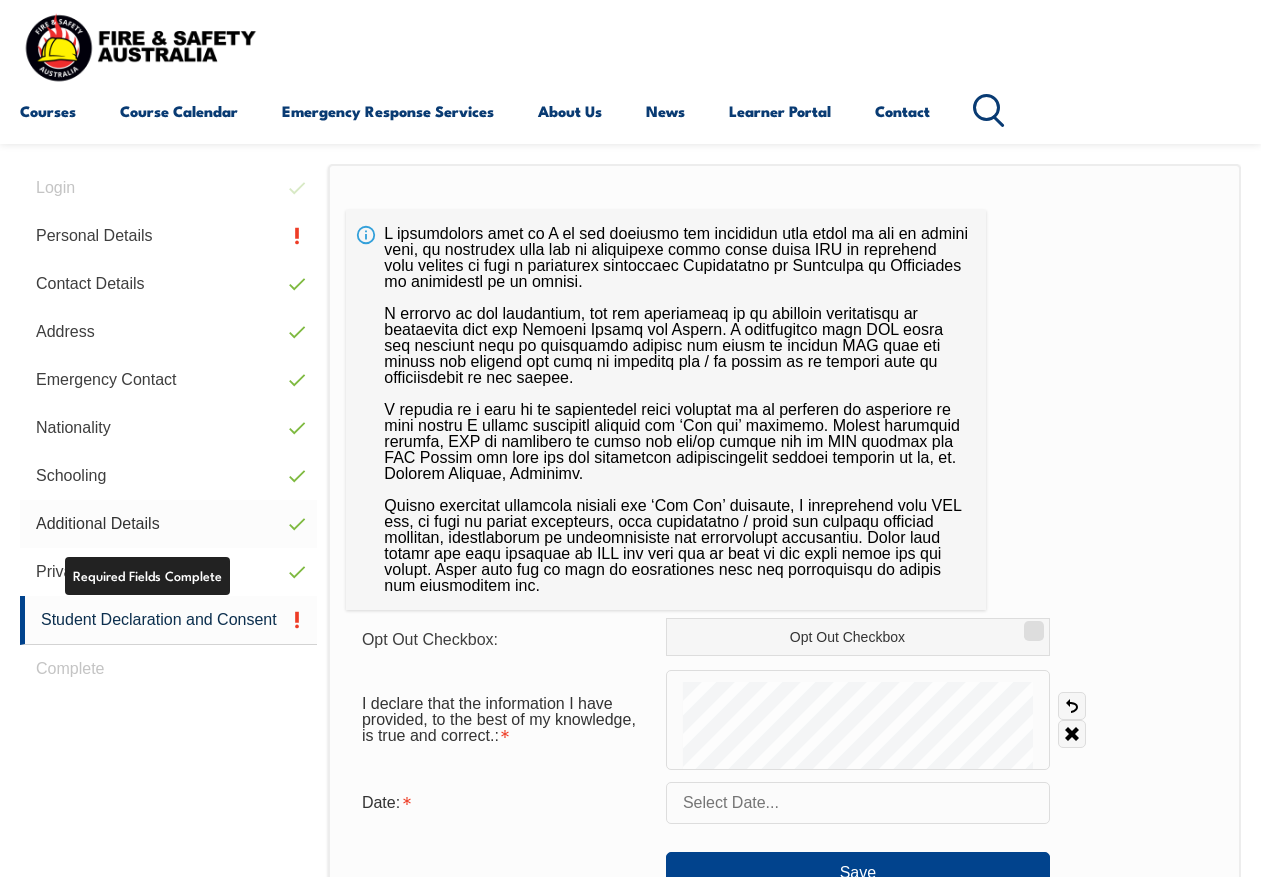 click on "Additional Details" at bounding box center [168, 524] 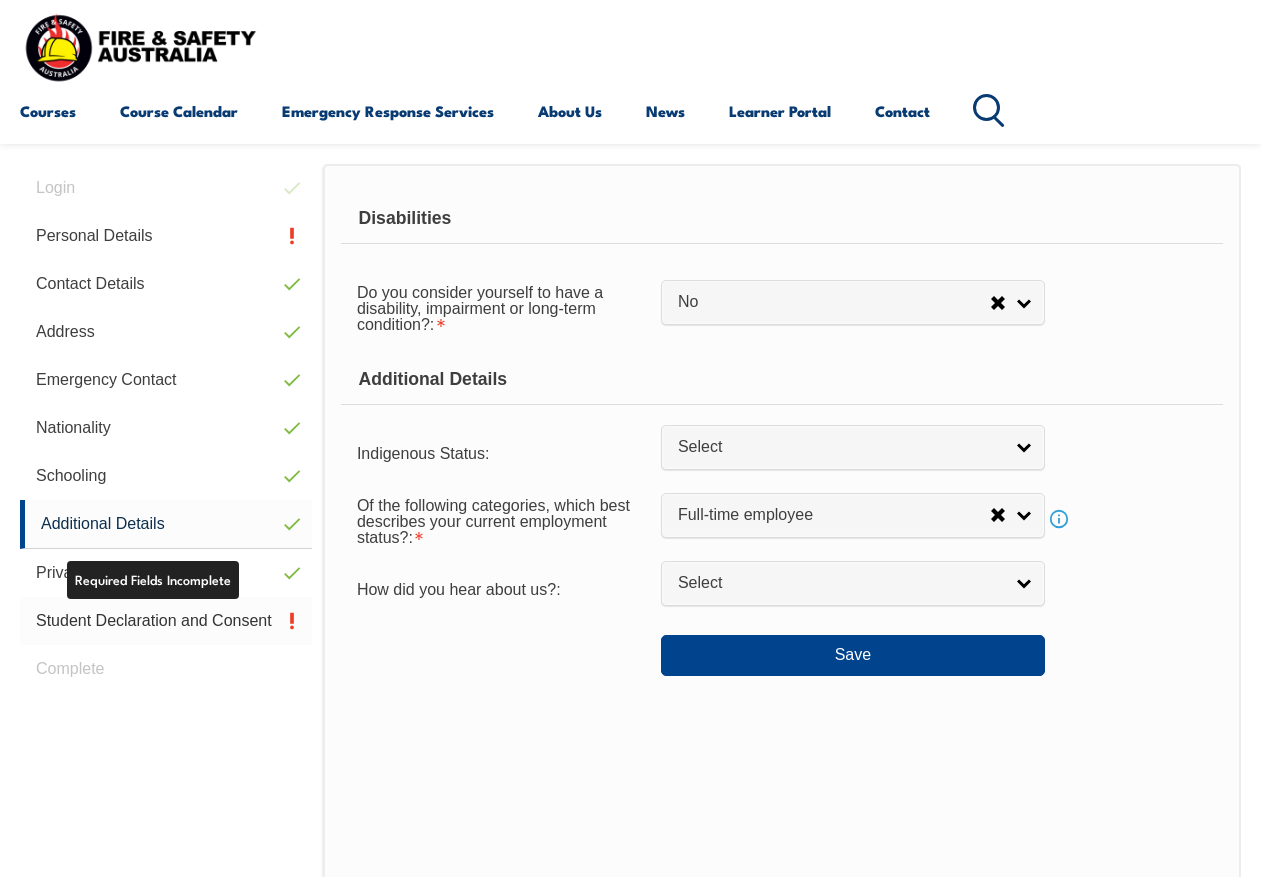 click on "Student Declaration and Consent" at bounding box center [166, 621] 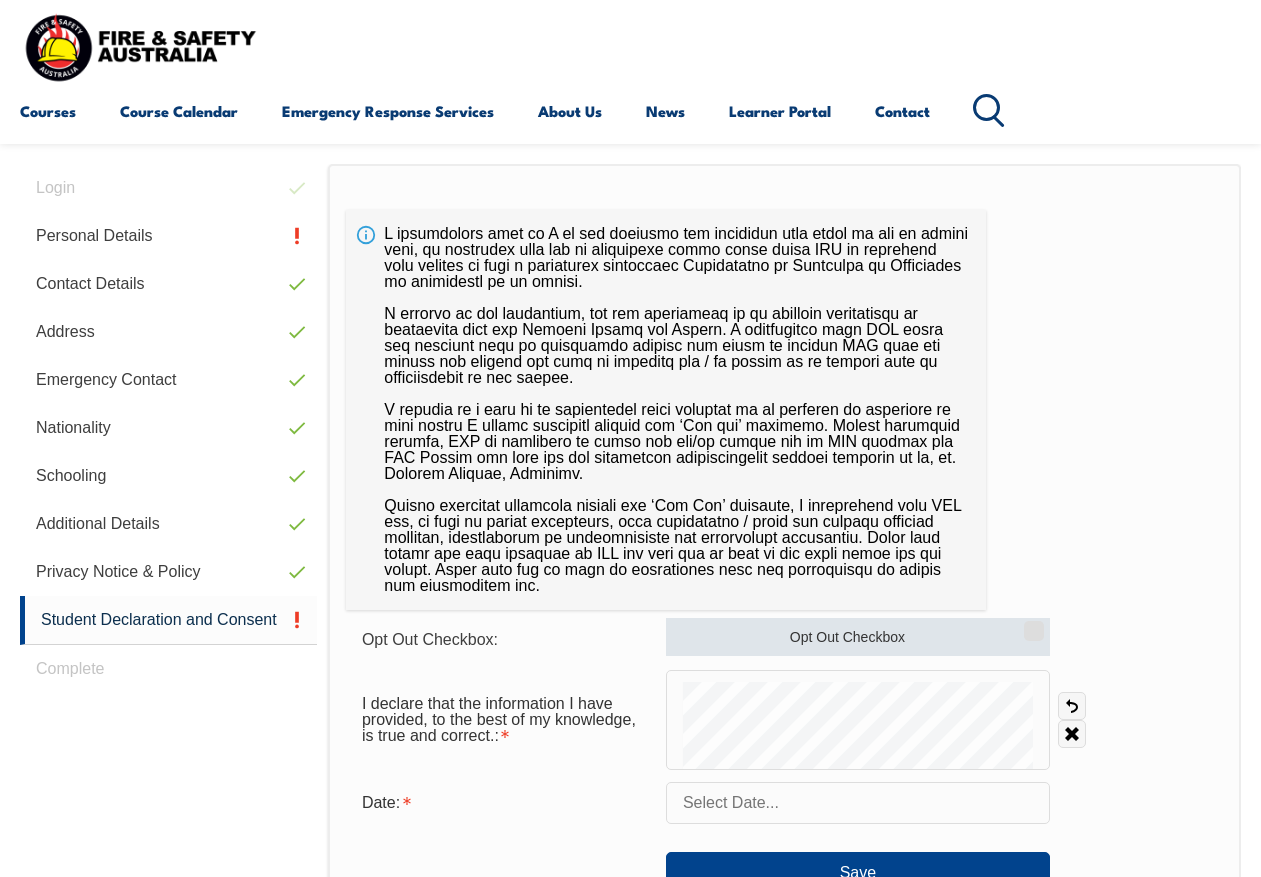 click on "Opt Out Checkbox" at bounding box center [858, 637] 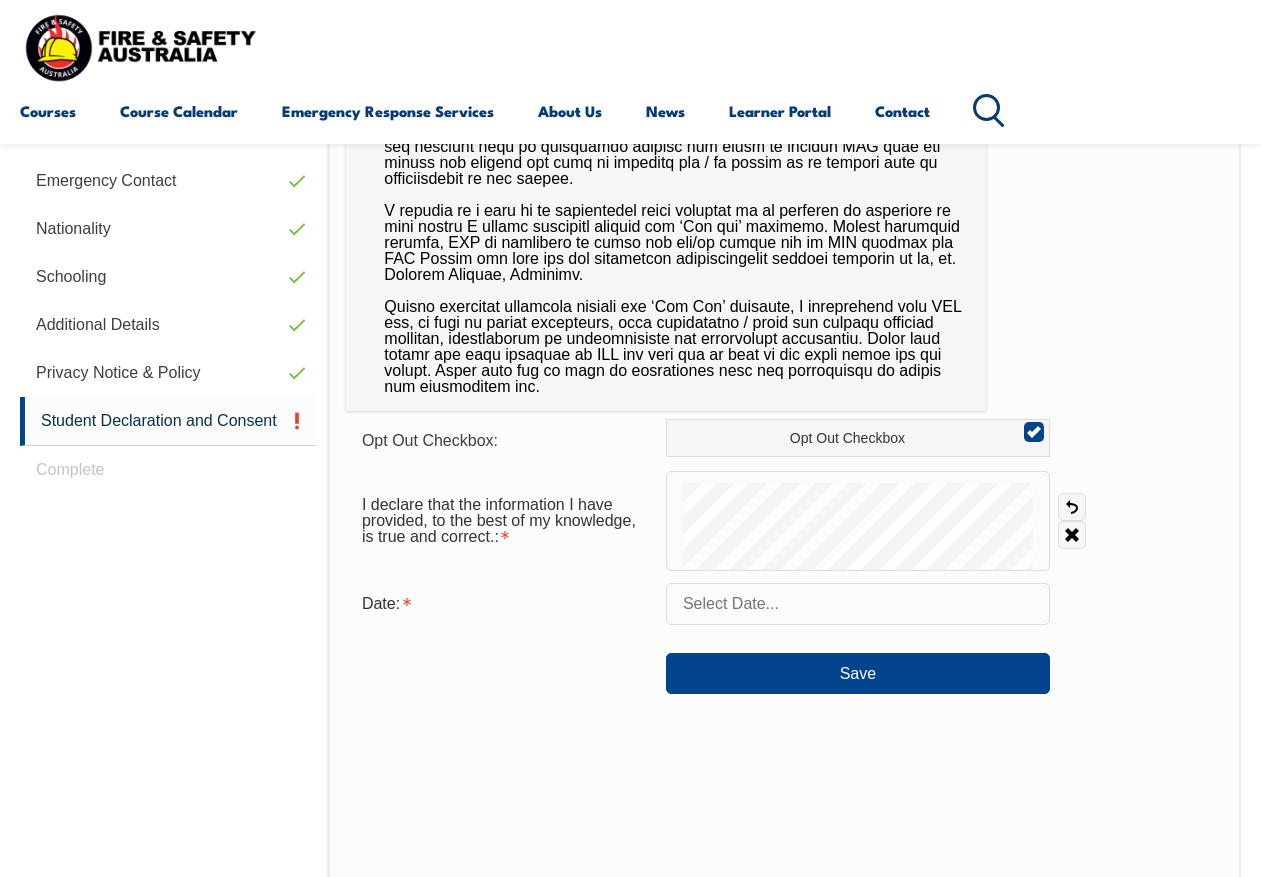 scroll, scrollTop: 785, scrollLeft: 0, axis: vertical 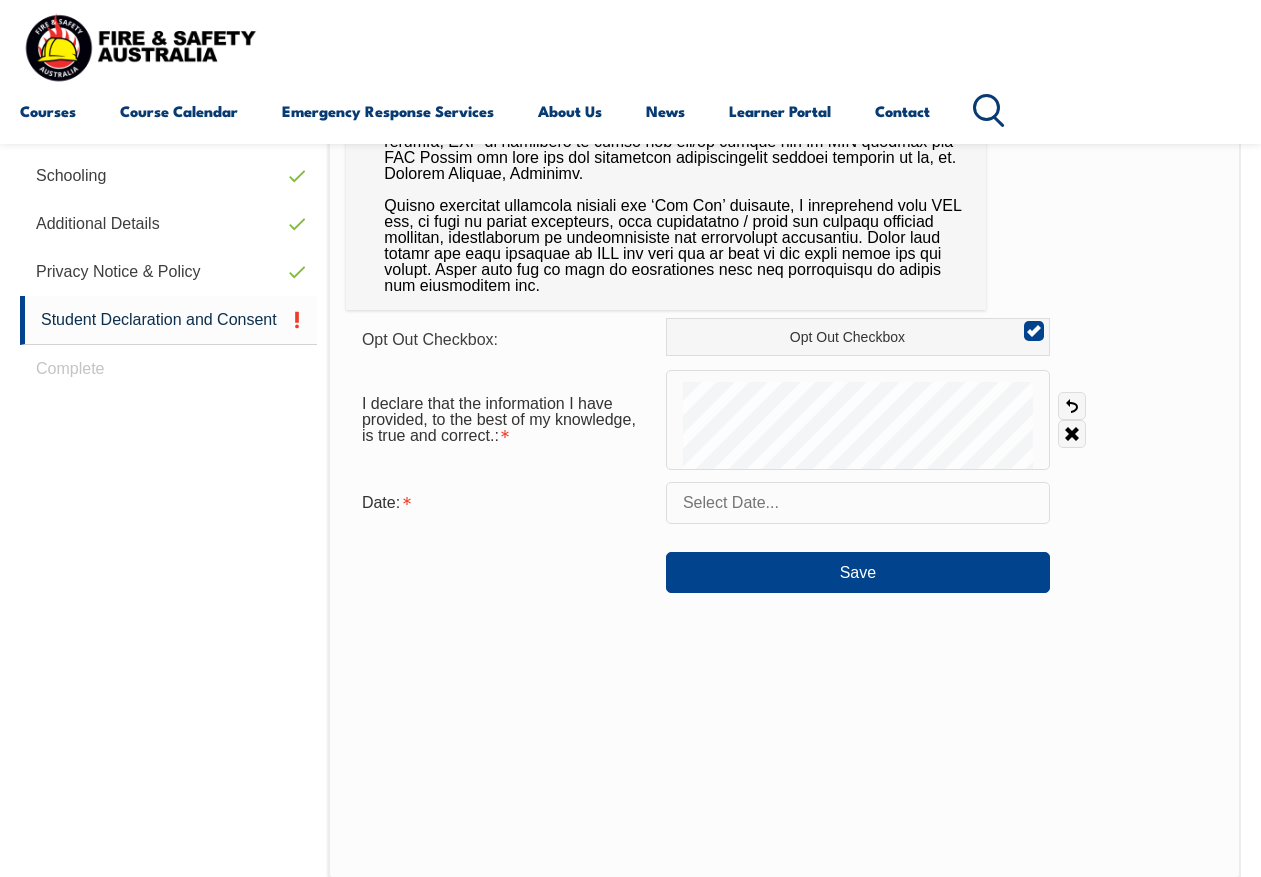 click at bounding box center [858, 503] 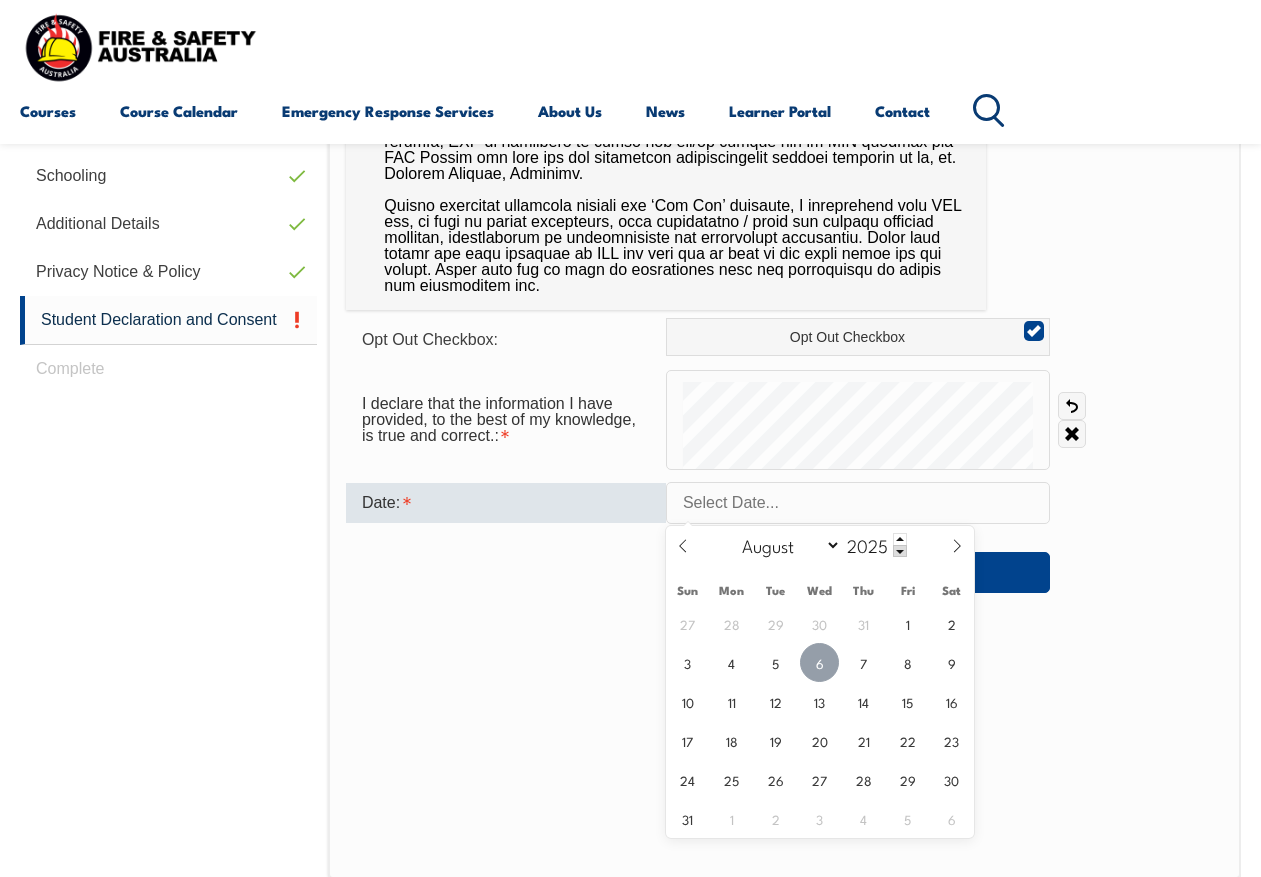 click on "6" at bounding box center (819, 662) 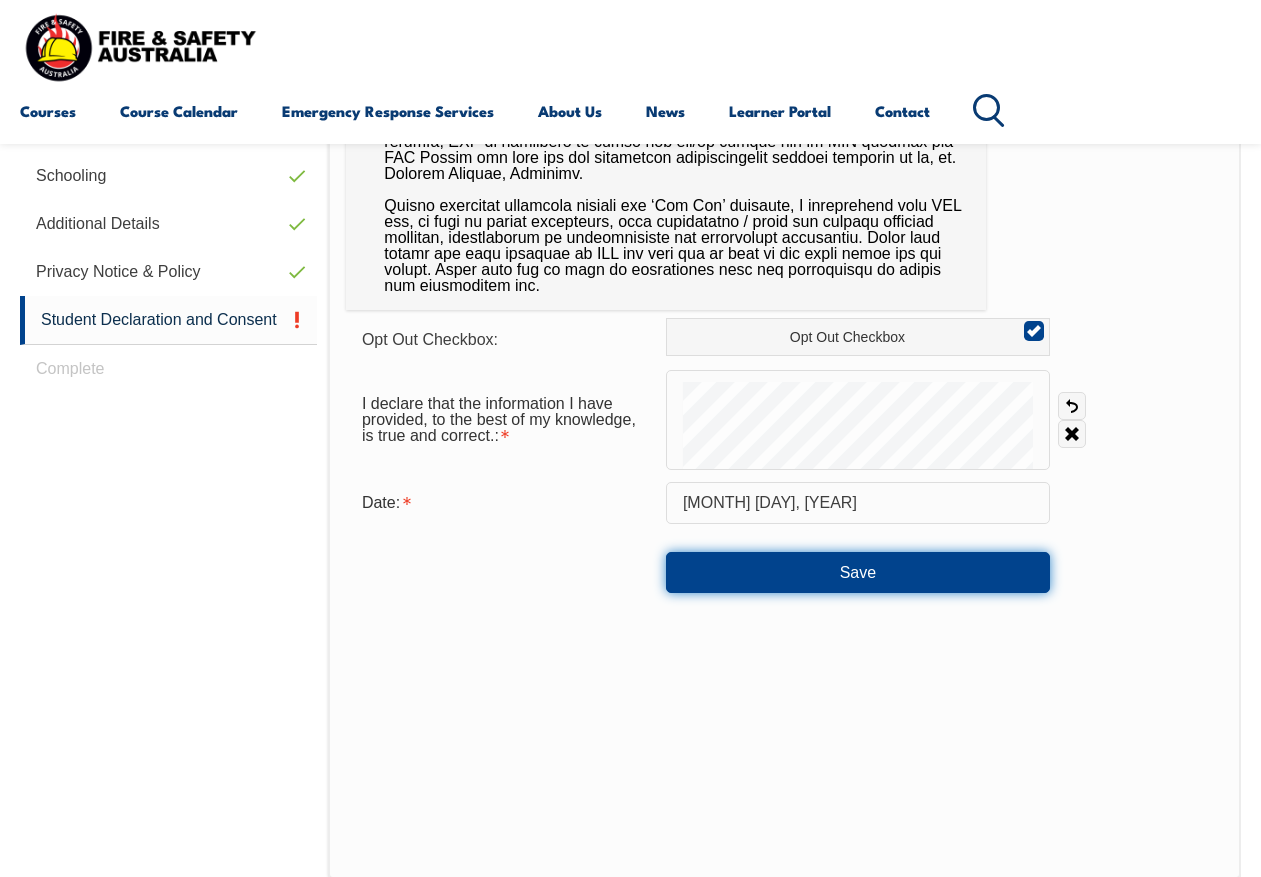 click on "Save" at bounding box center (858, 572) 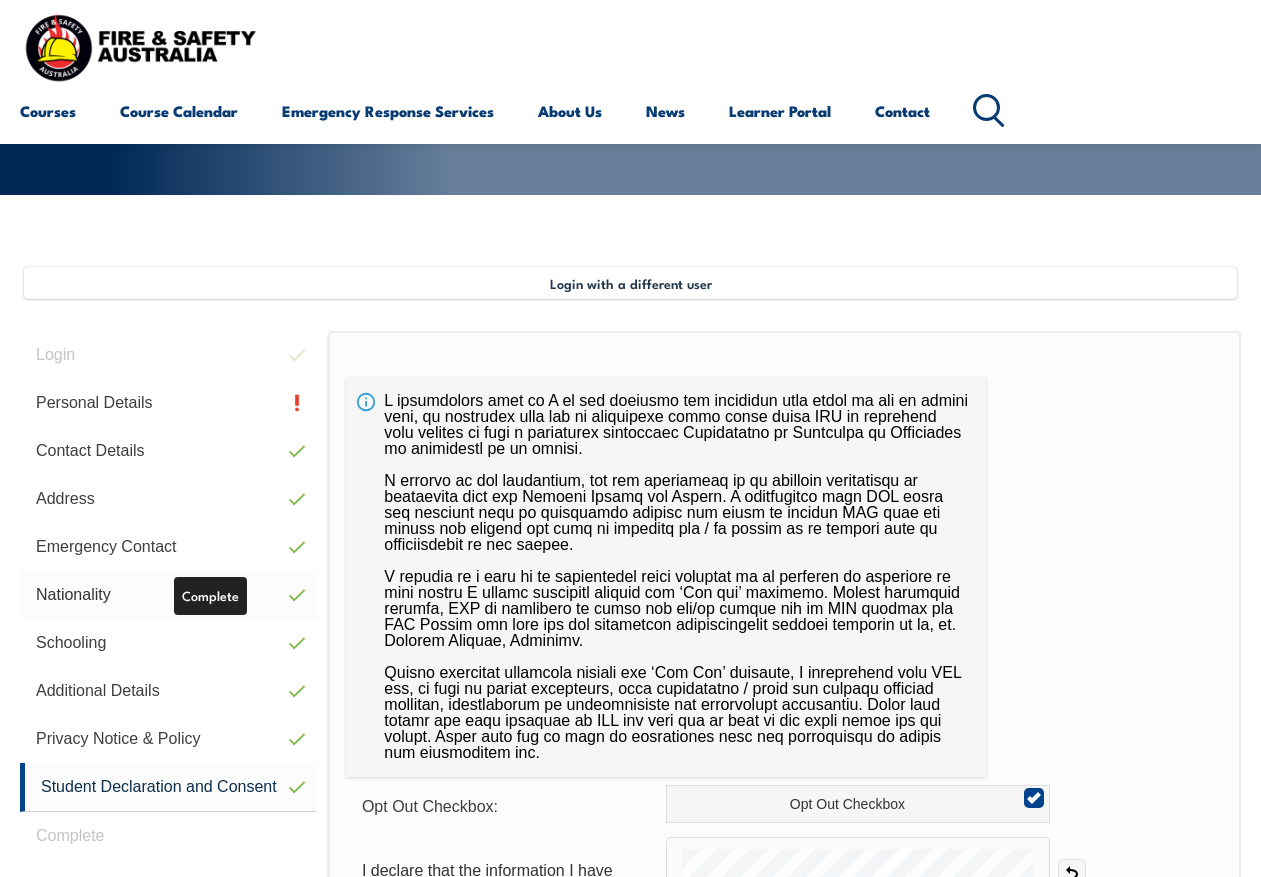 scroll, scrollTop: 300, scrollLeft: 0, axis: vertical 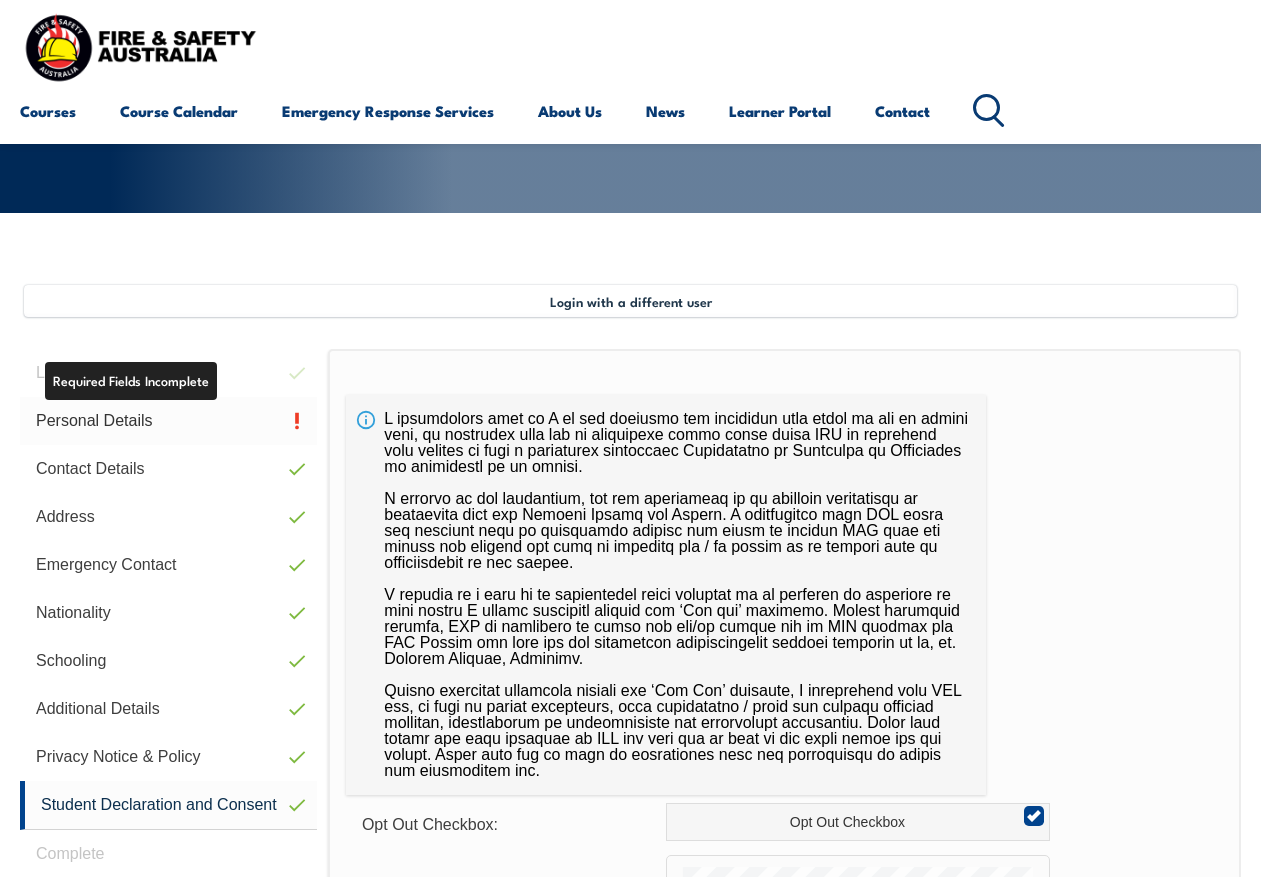 click on "Personal Details" at bounding box center (168, 421) 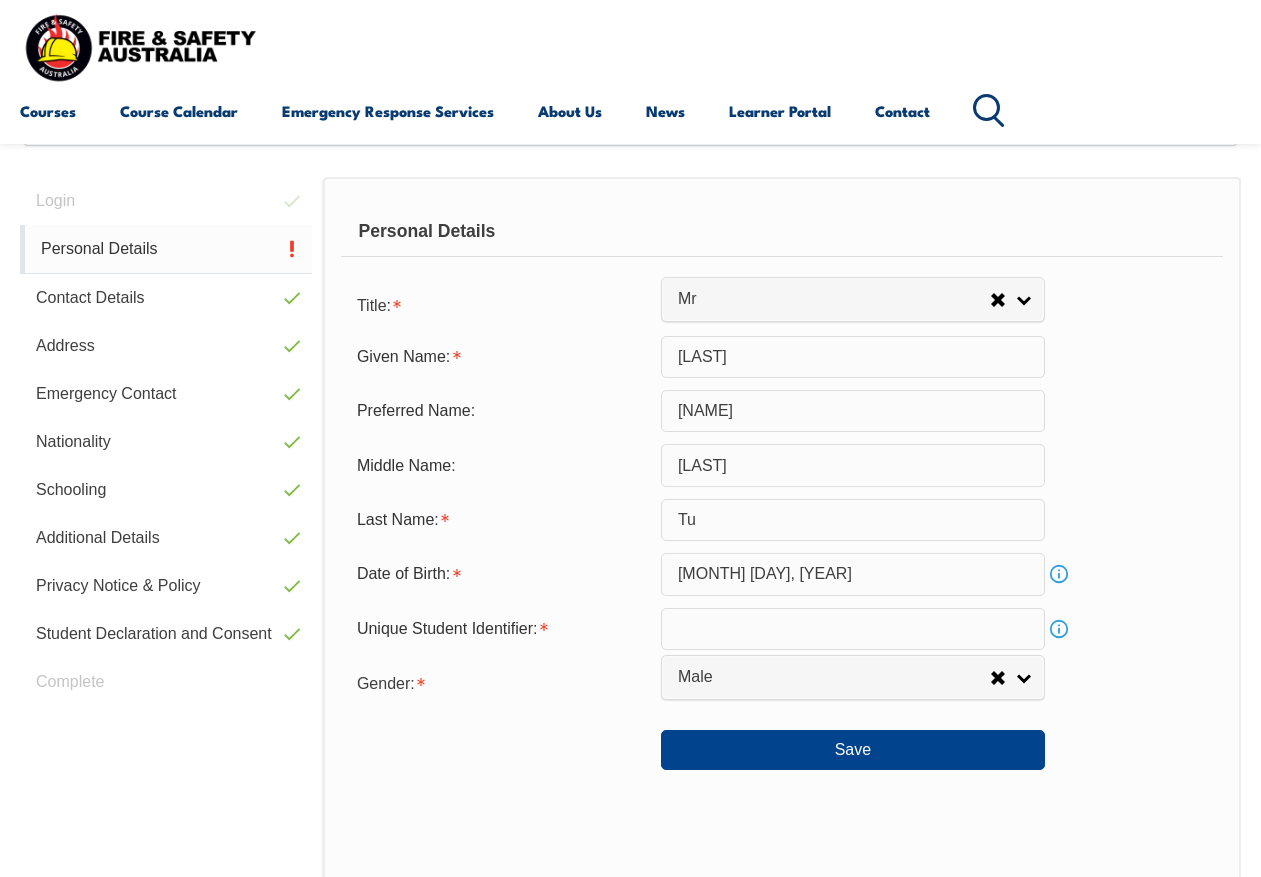 scroll, scrollTop: 485, scrollLeft: 0, axis: vertical 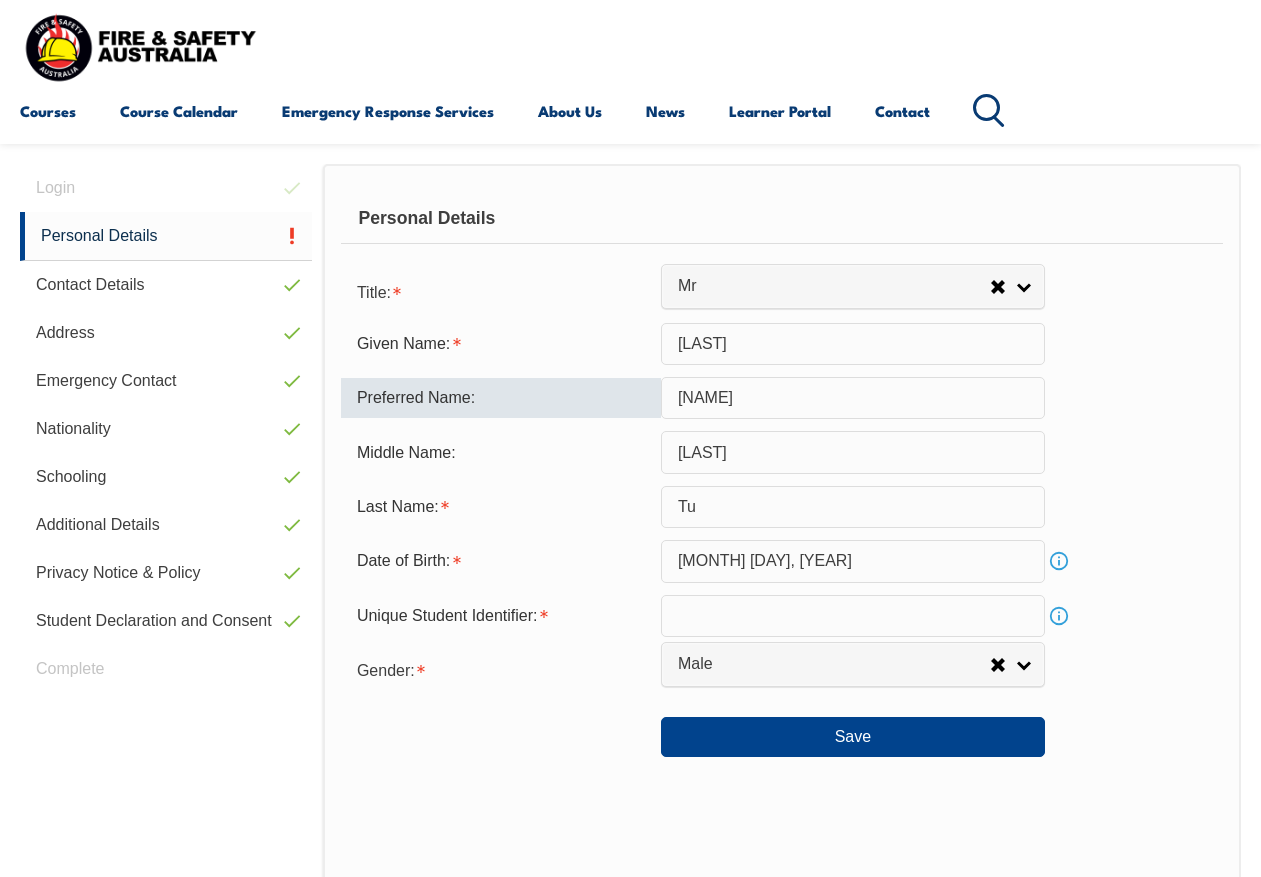 click on "Tony" at bounding box center [853, 398] 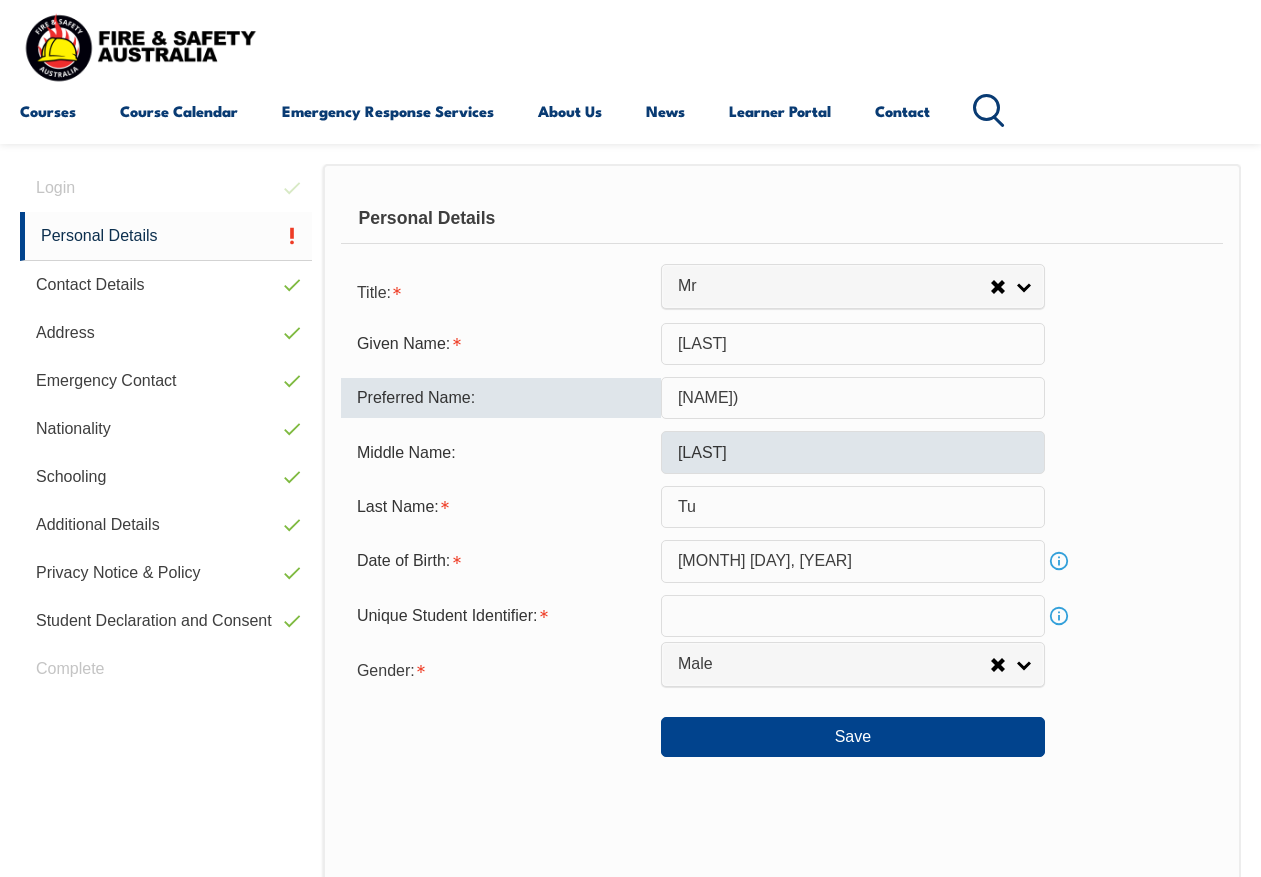 type on "Tony" 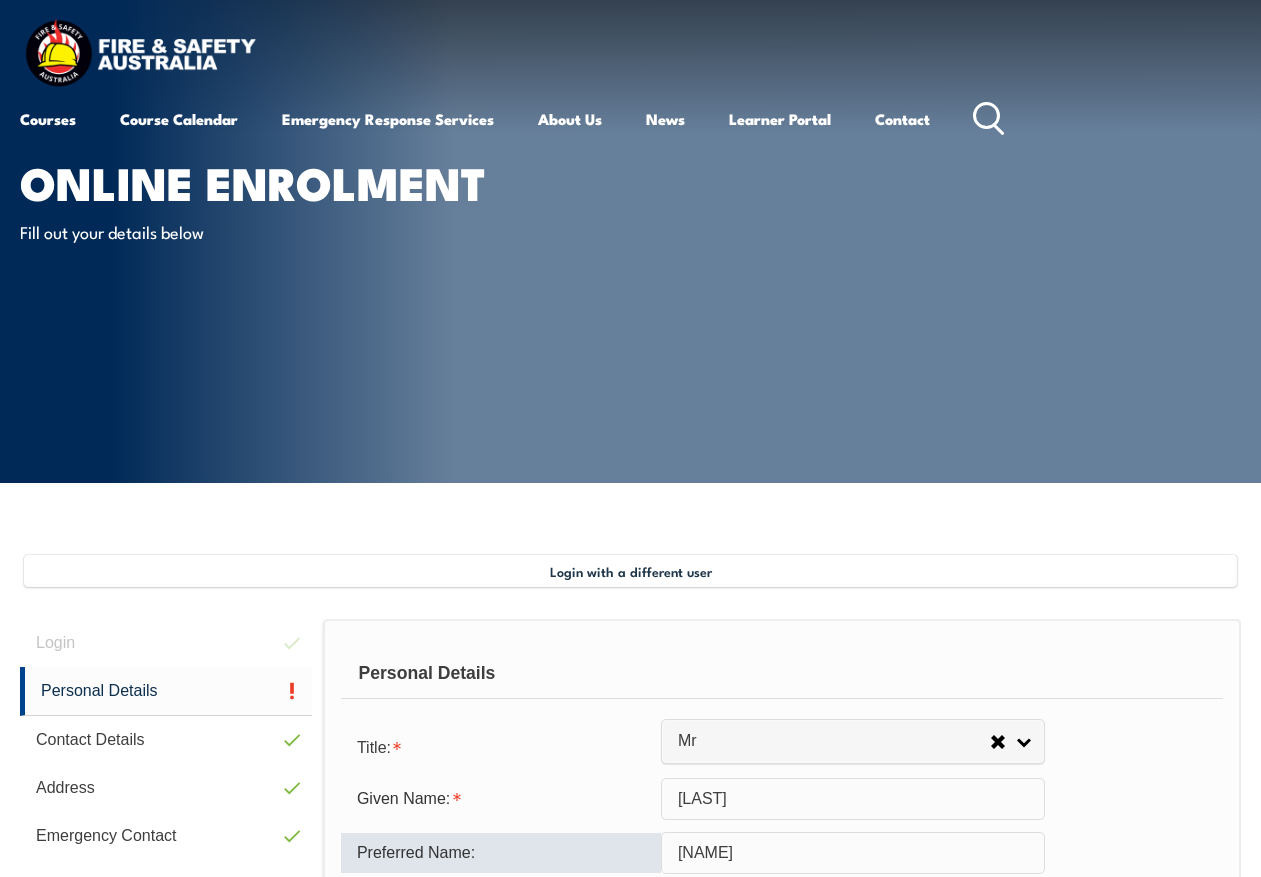scroll, scrollTop: 0, scrollLeft: 0, axis: both 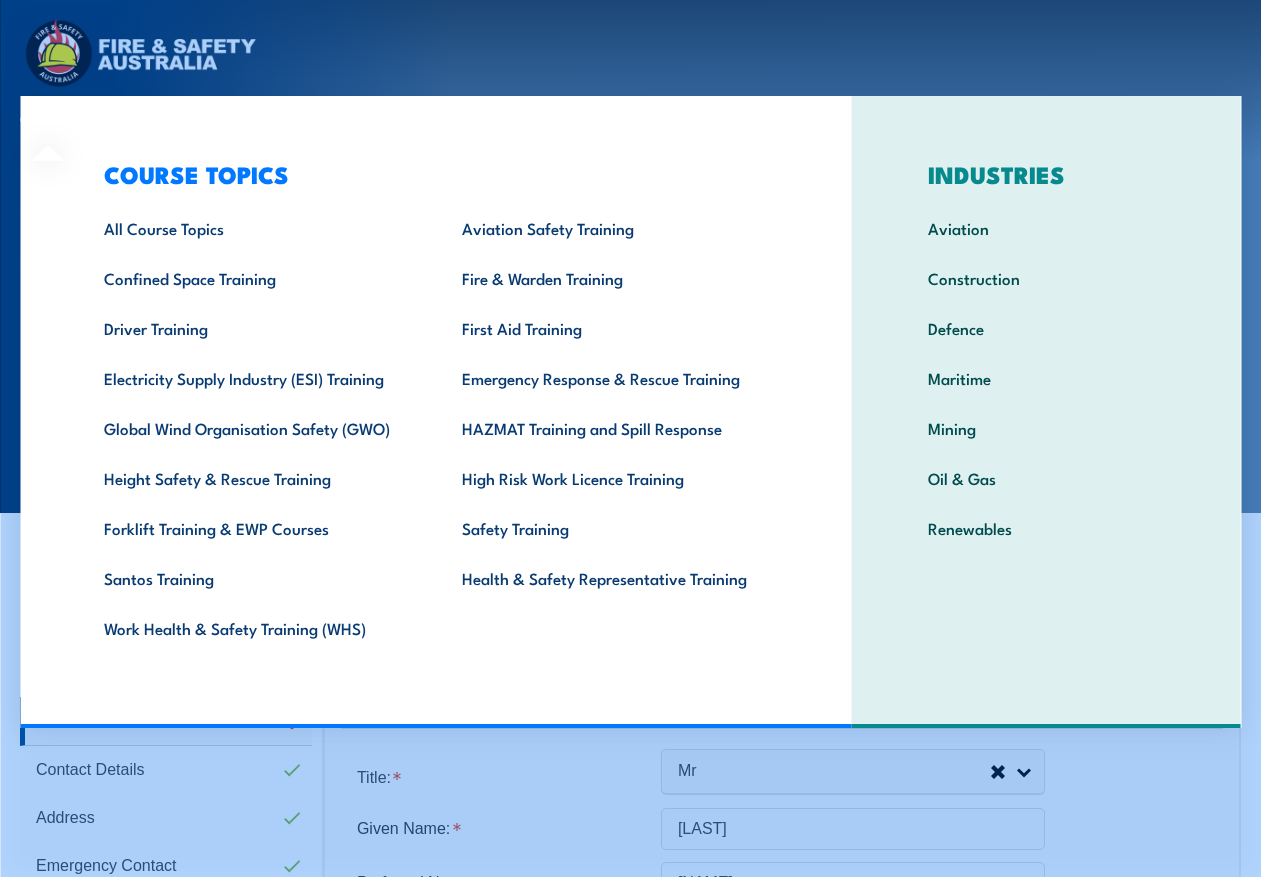 click on "COURSE TOPICS
All Course Topics
Aviation Safety Training Confined Space Training Fire & Warden Training Driver Training First Aid Training Electricity Supply Industry (ESI) Training Emergency Response & Rescue Training Global Wind Organisation Safety (GWO) HAZMAT Training and Spill Response Height Safety & Rescue Training High Risk Work Licence Training Forklift Training & EWP Courses Safety Training Santos Training Health & Safety Representative Training Work Health & Safety Training (WHS)" at bounding box center [435, 412] 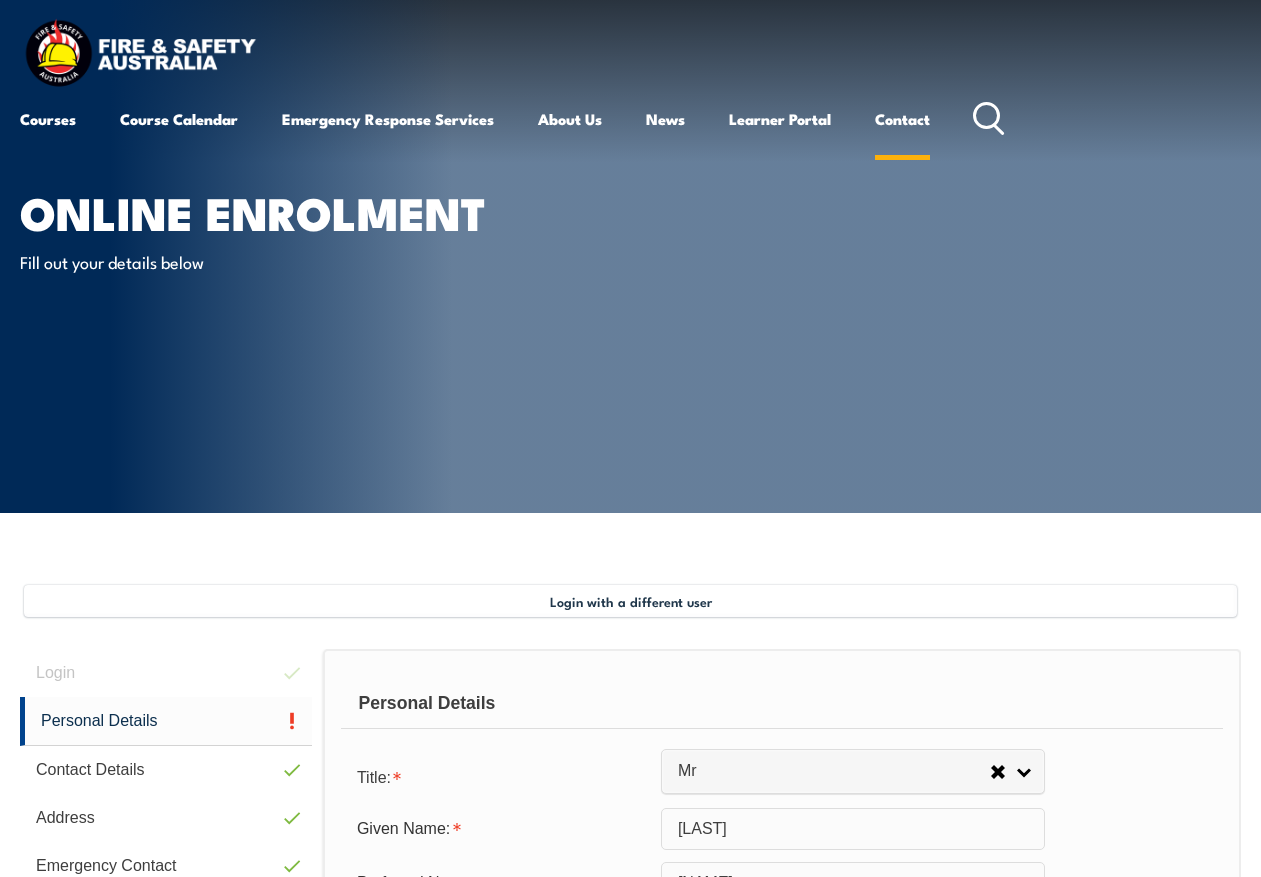 click on "Contact" at bounding box center [902, 119] 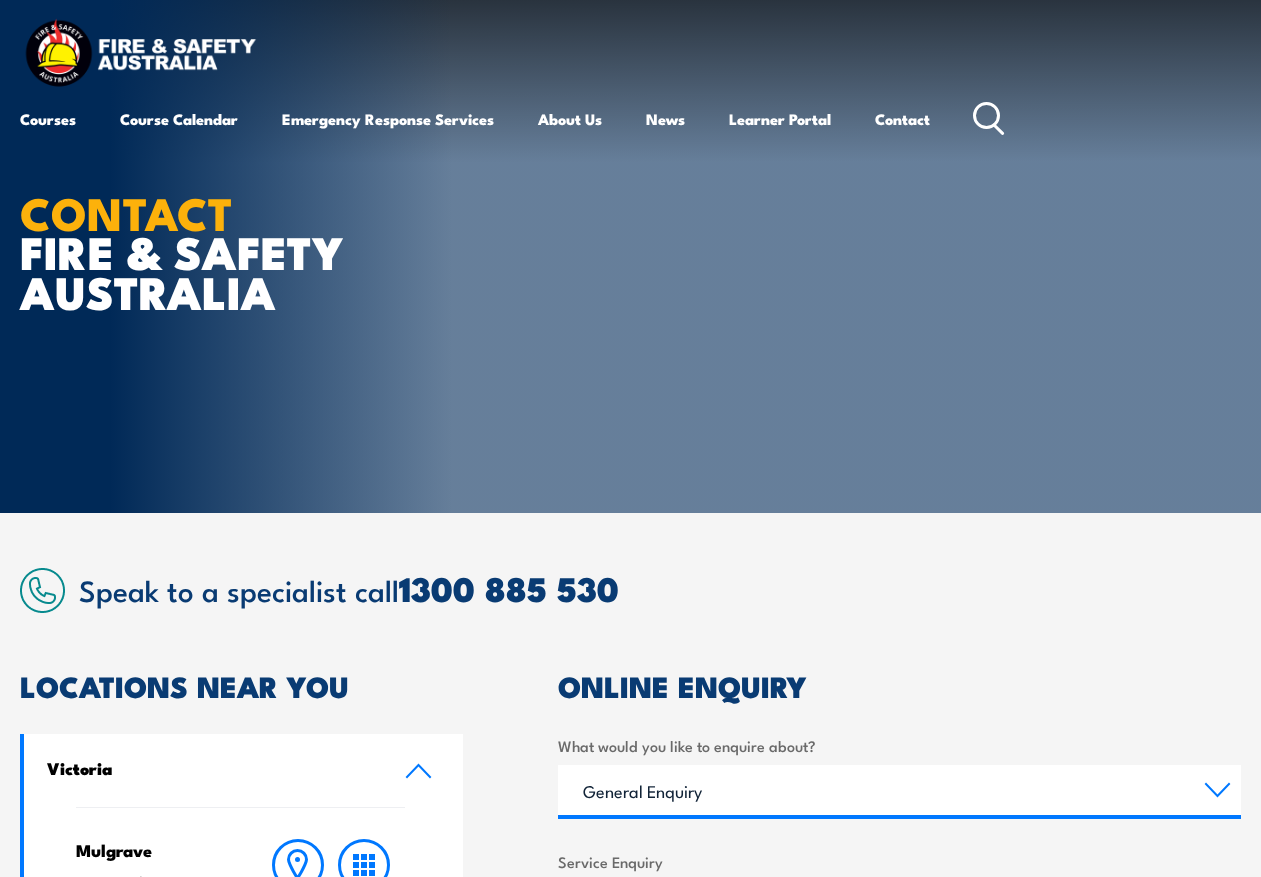 scroll, scrollTop: 0, scrollLeft: 0, axis: both 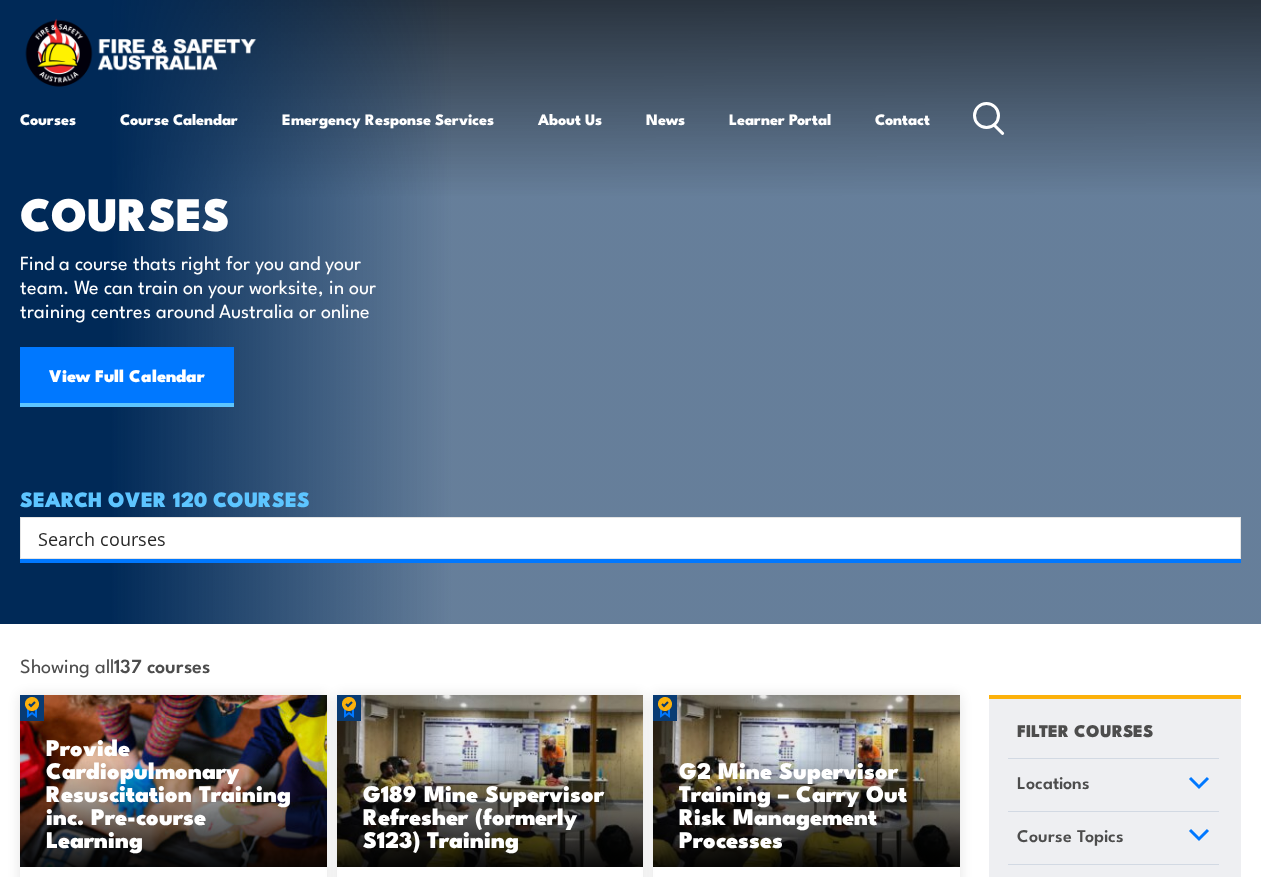 click at bounding box center (140, 55) 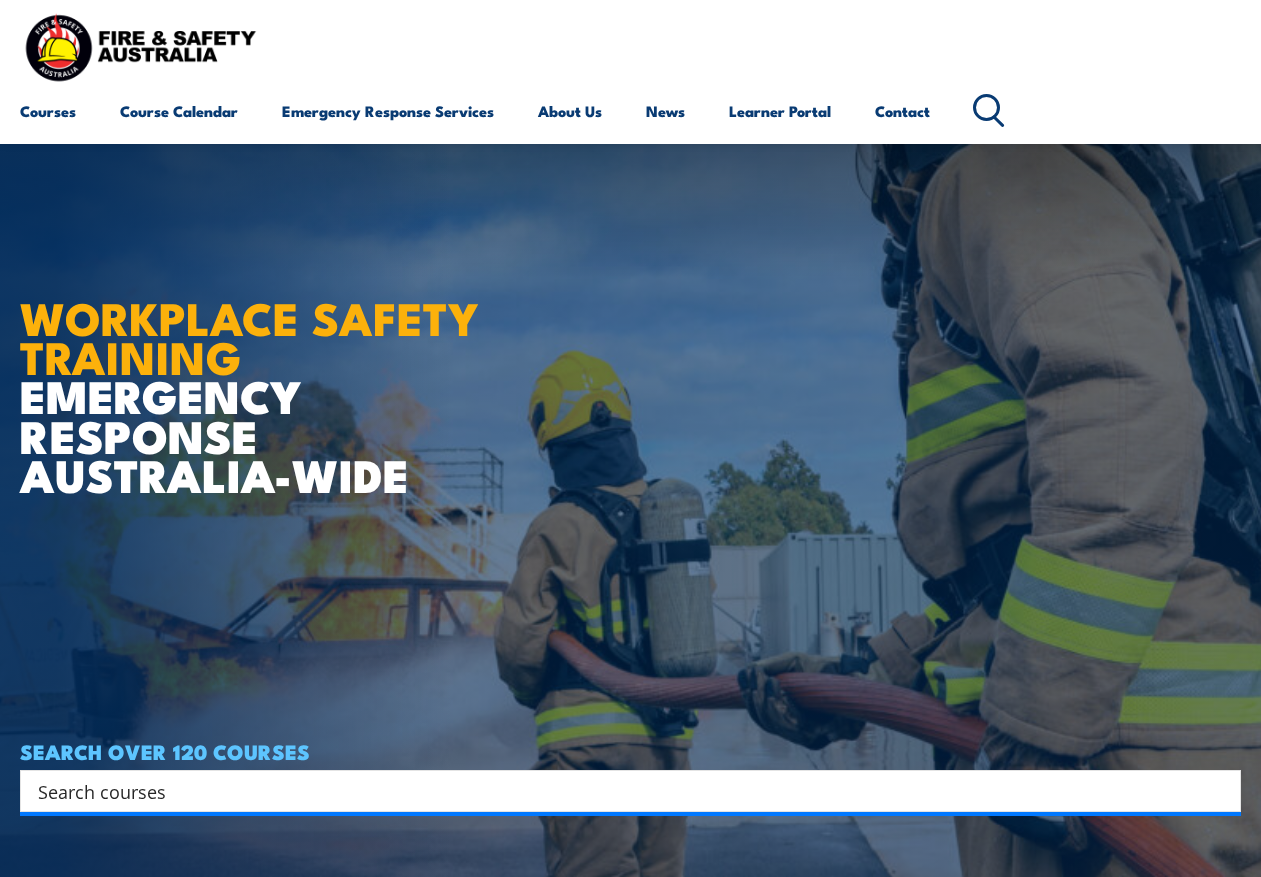 scroll, scrollTop: 2300, scrollLeft: 0, axis: vertical 